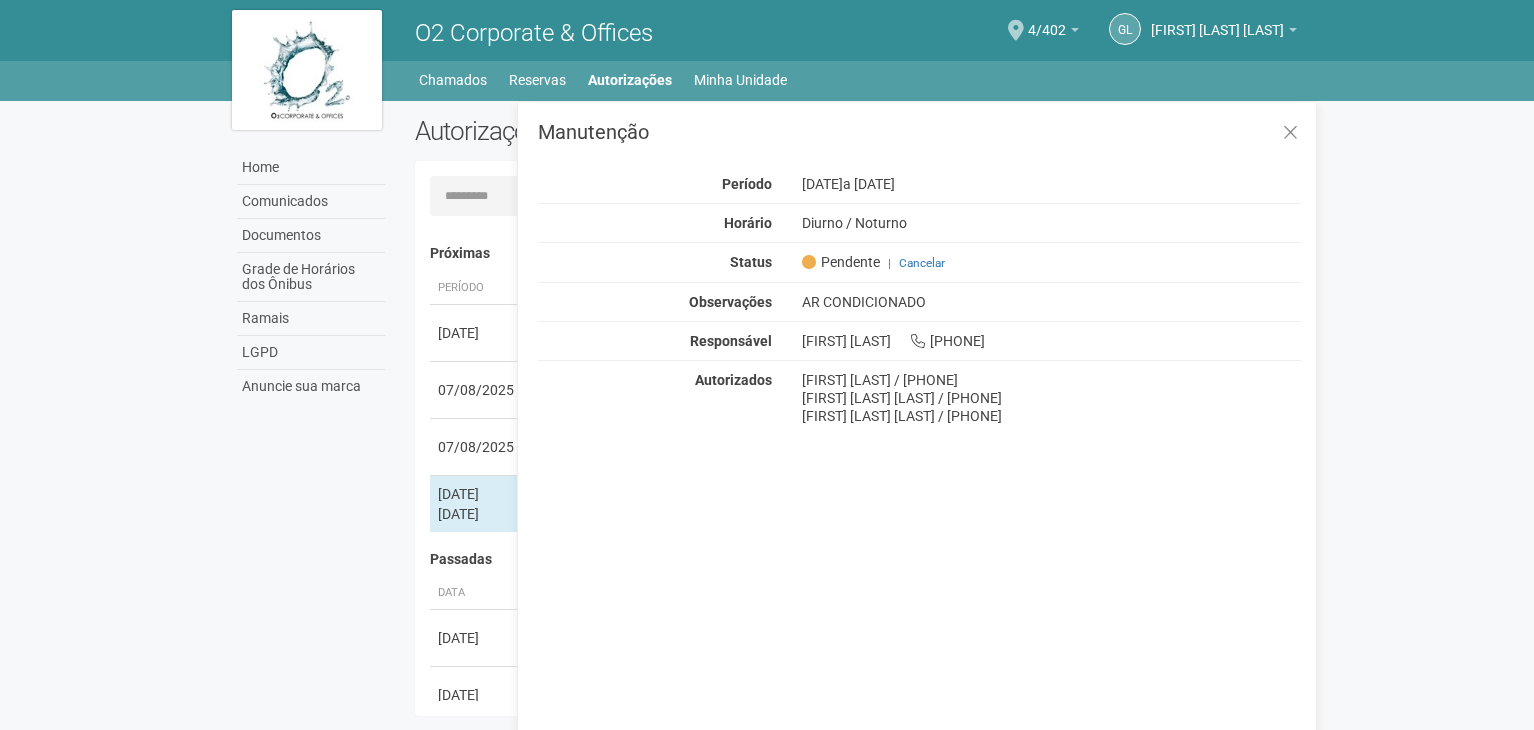 scroll, scrollTop: 31, scrollLeft: 0, axis: vertical 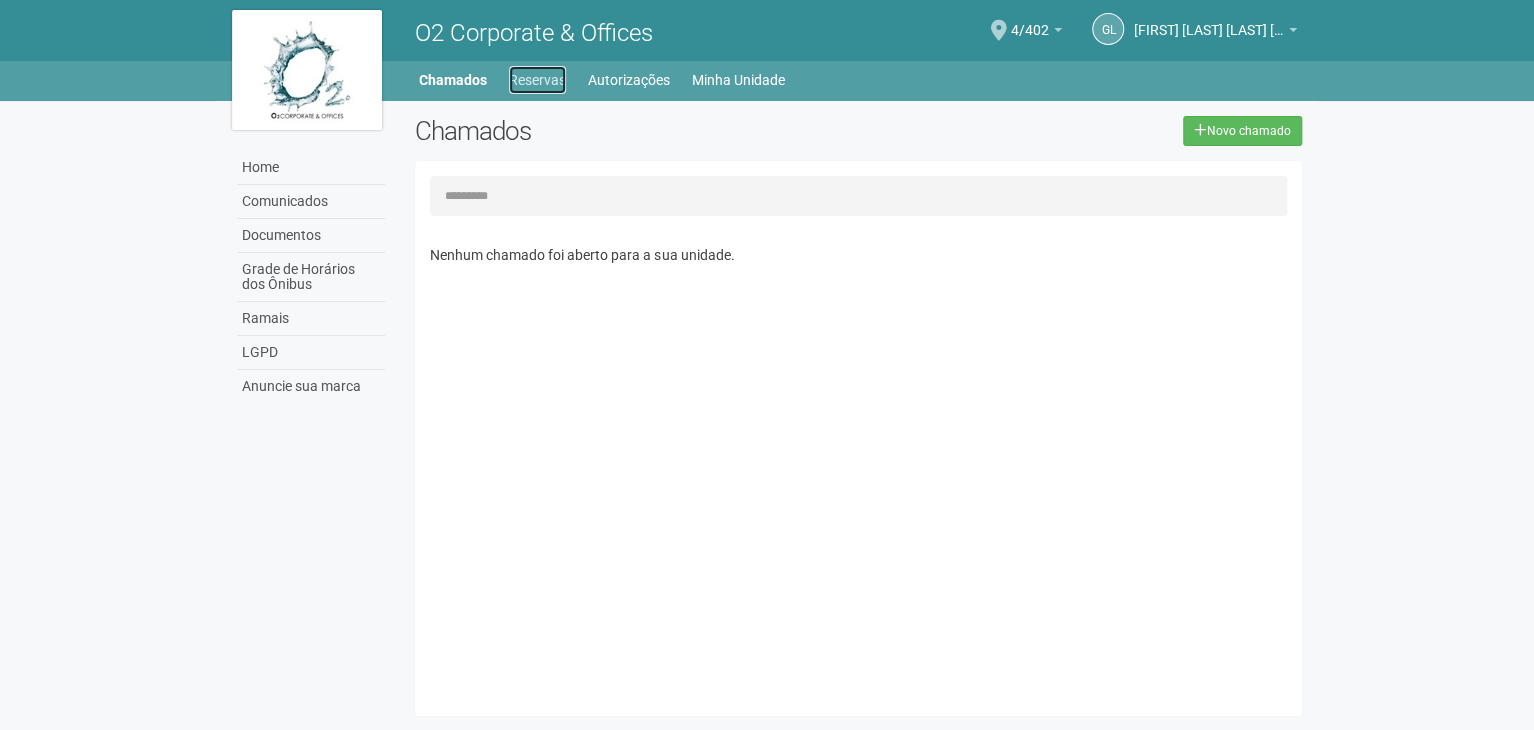 click on "Reservas" at bounding box center [537, 80] 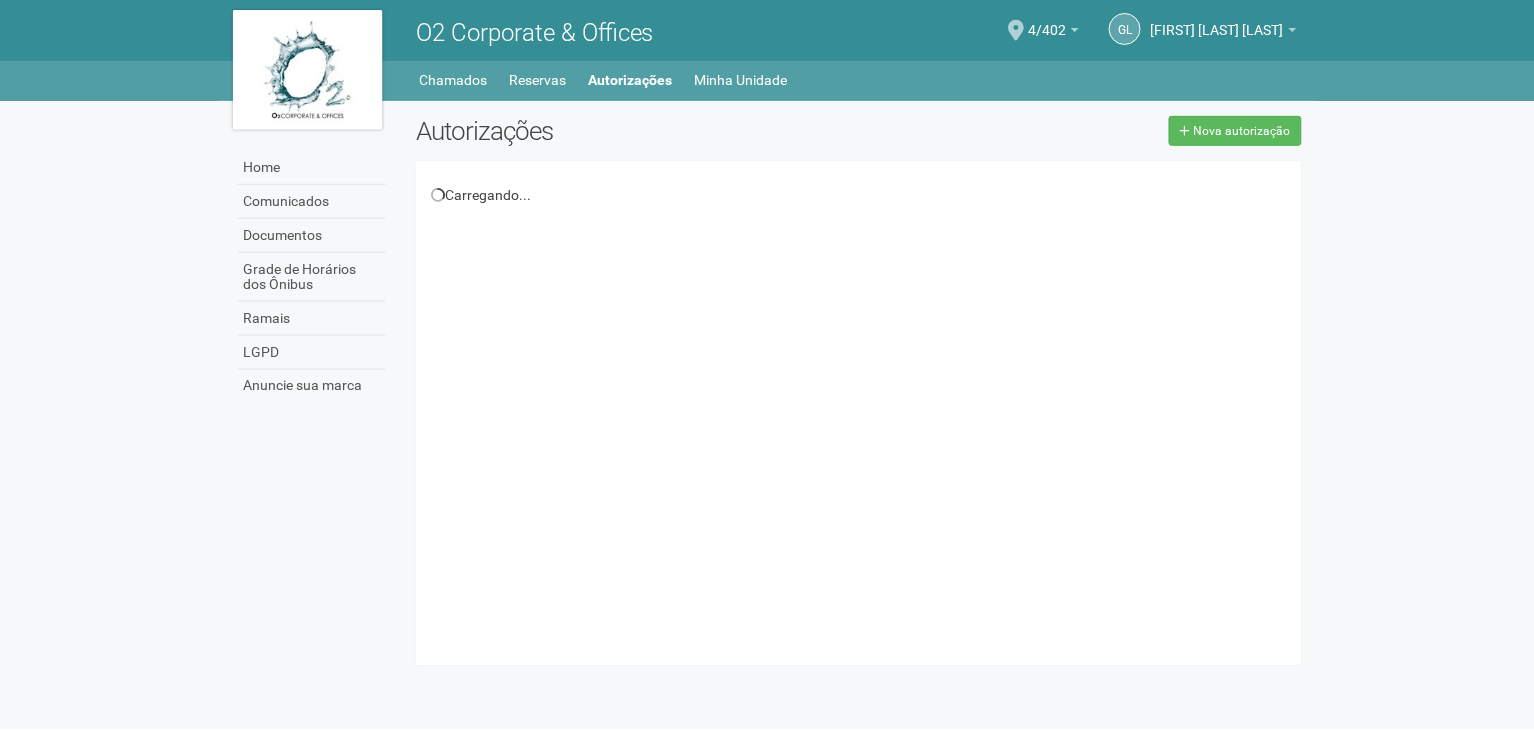 scroll, scrollTop: 0, scrollLeft: 0, axis: both 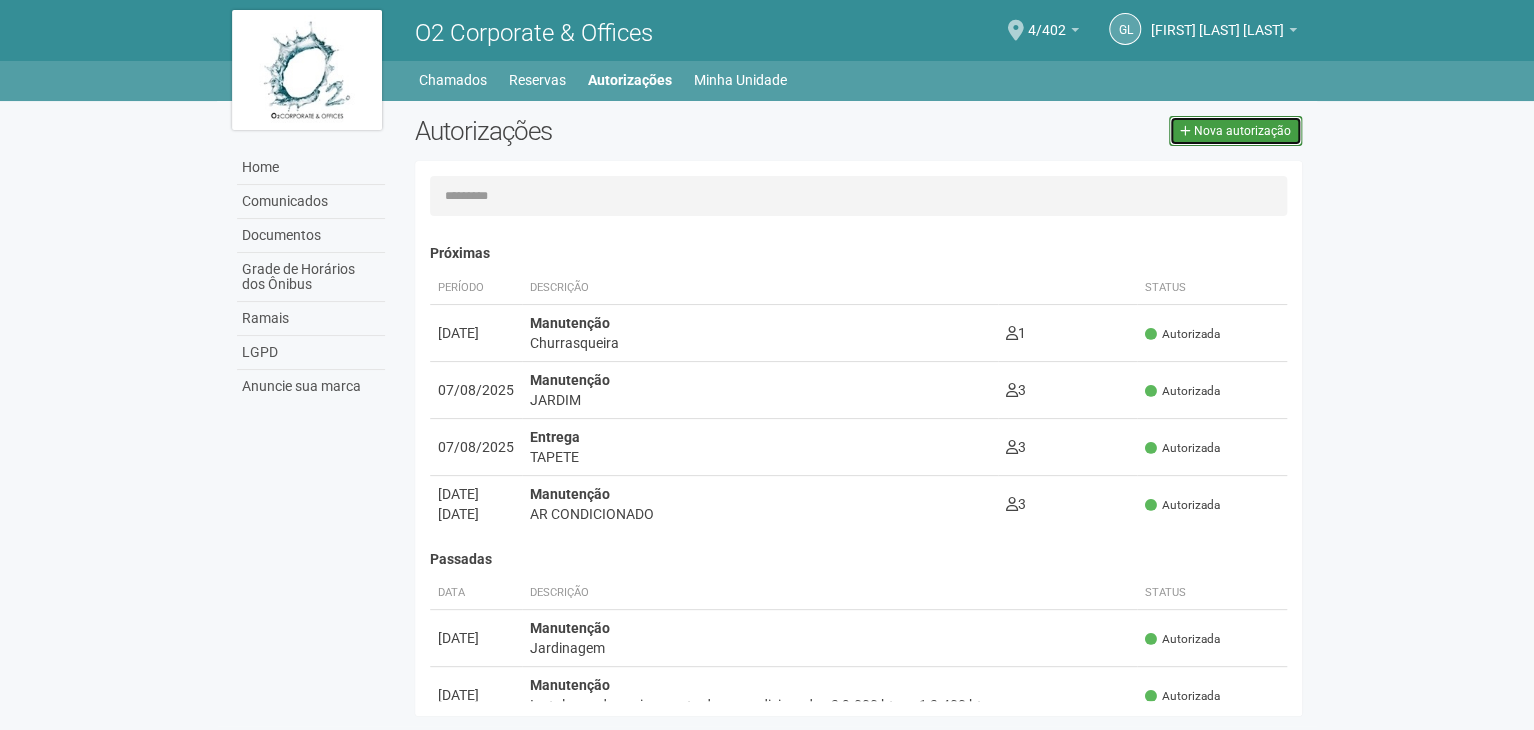 click on "Nova autorização" at bounding box center [1235, 131] 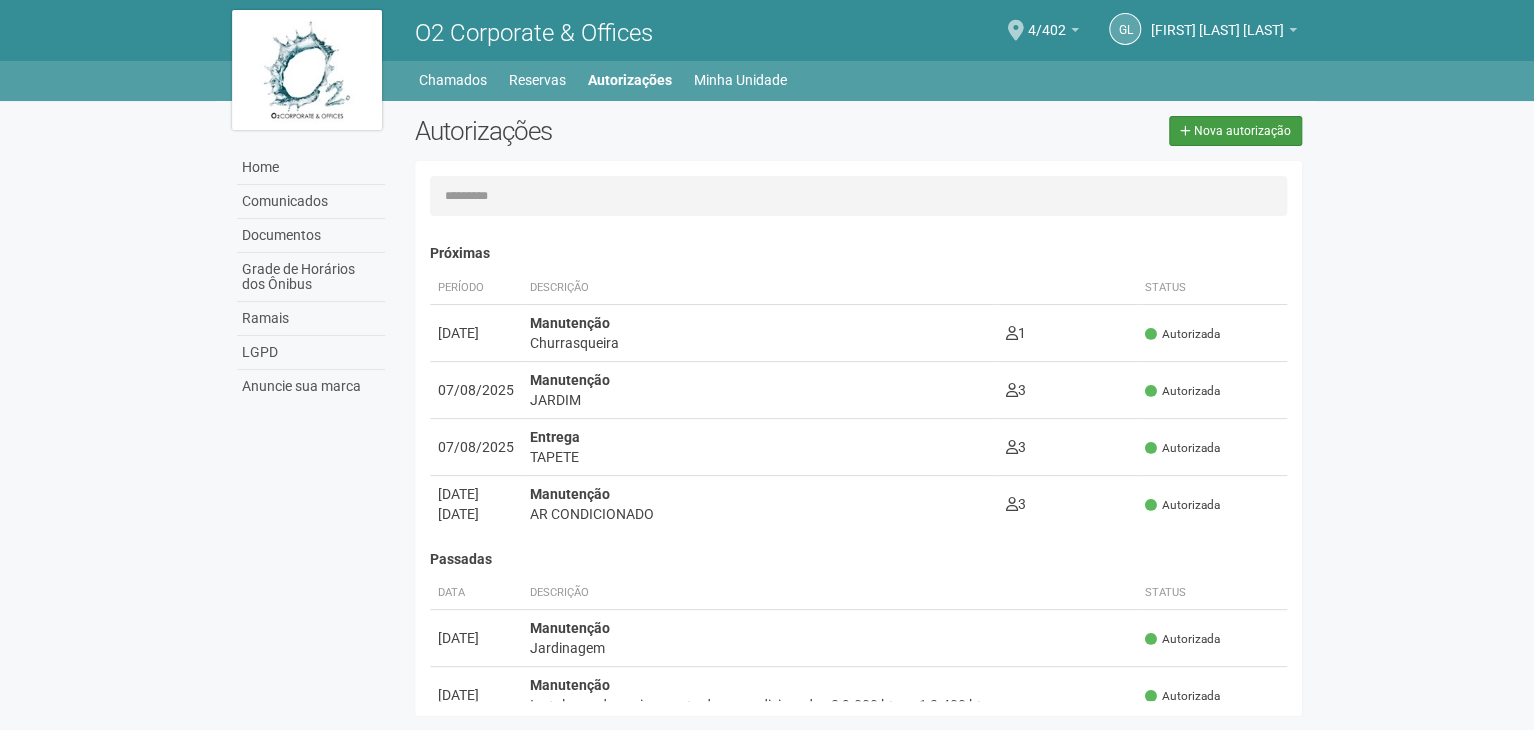 select on "**" 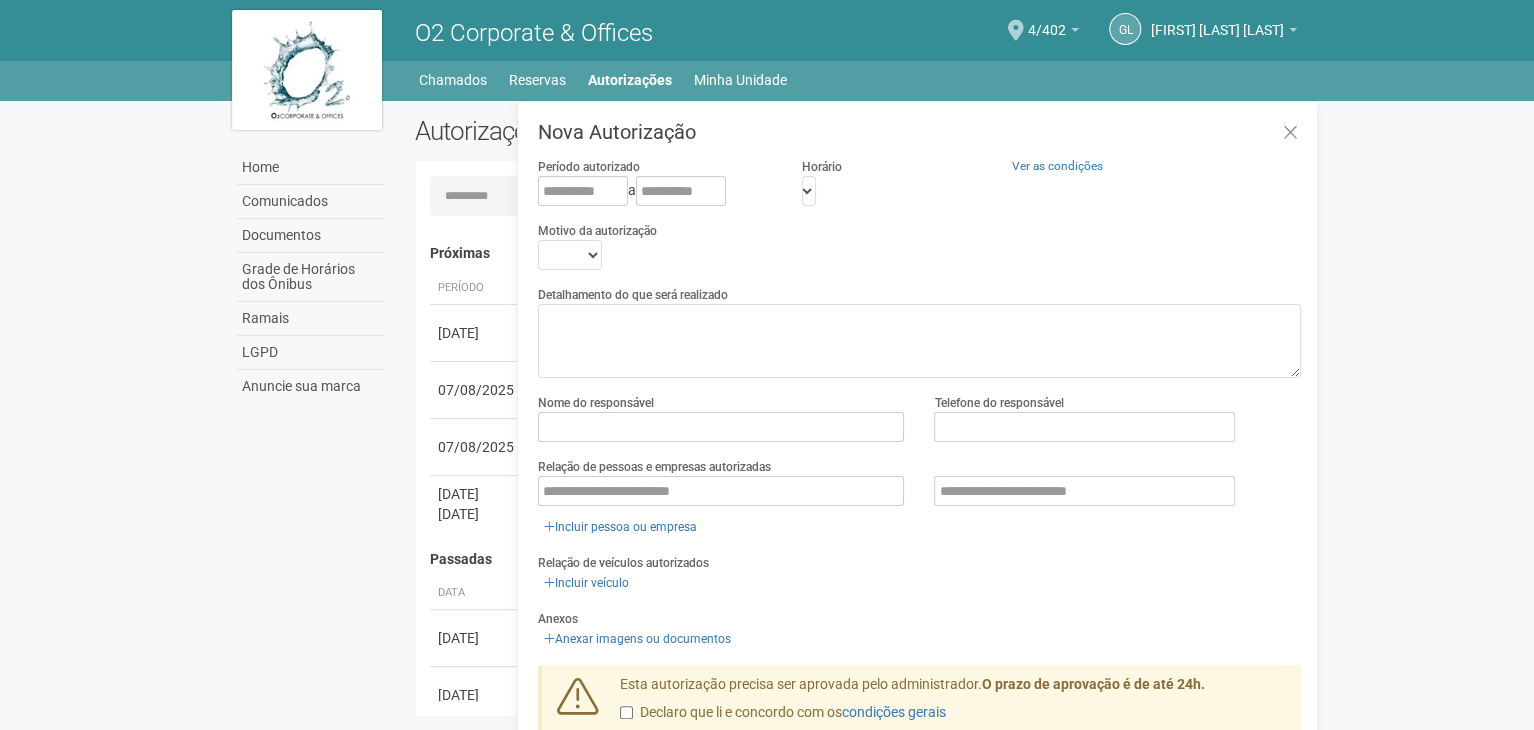 scroll, scrollTop: 31, scrollLeft: 0, axis: vertical 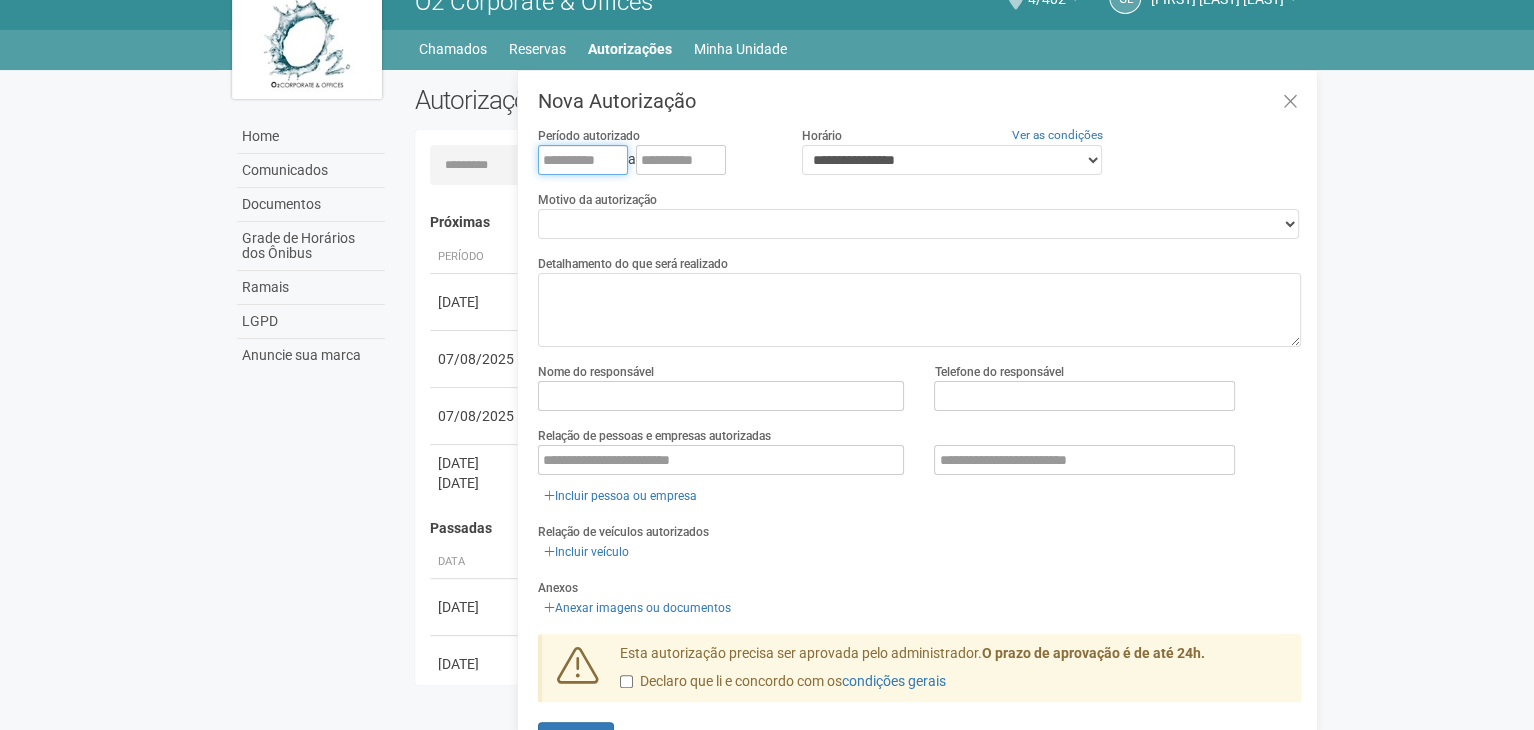 click at bounding box center (583, 160) 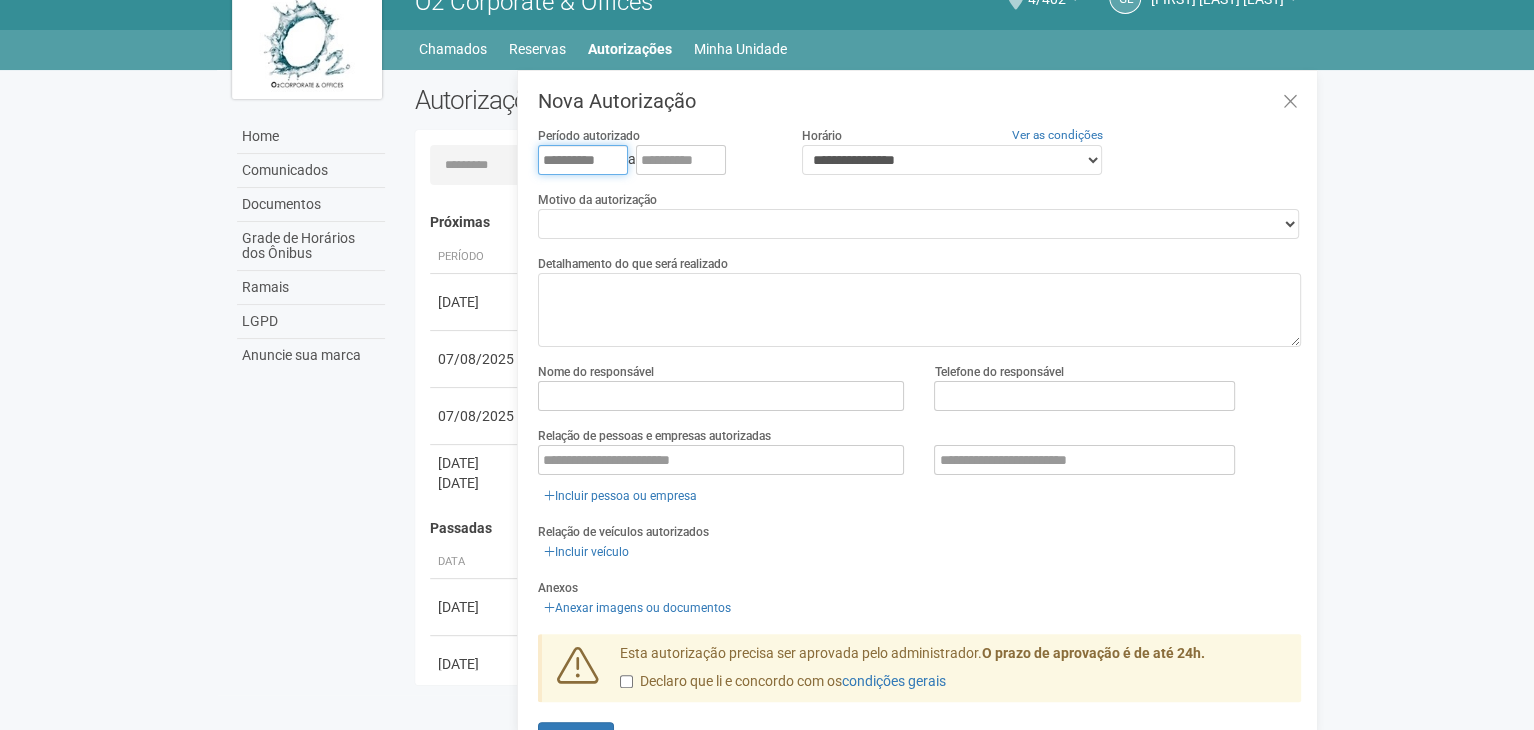 type on "**********" 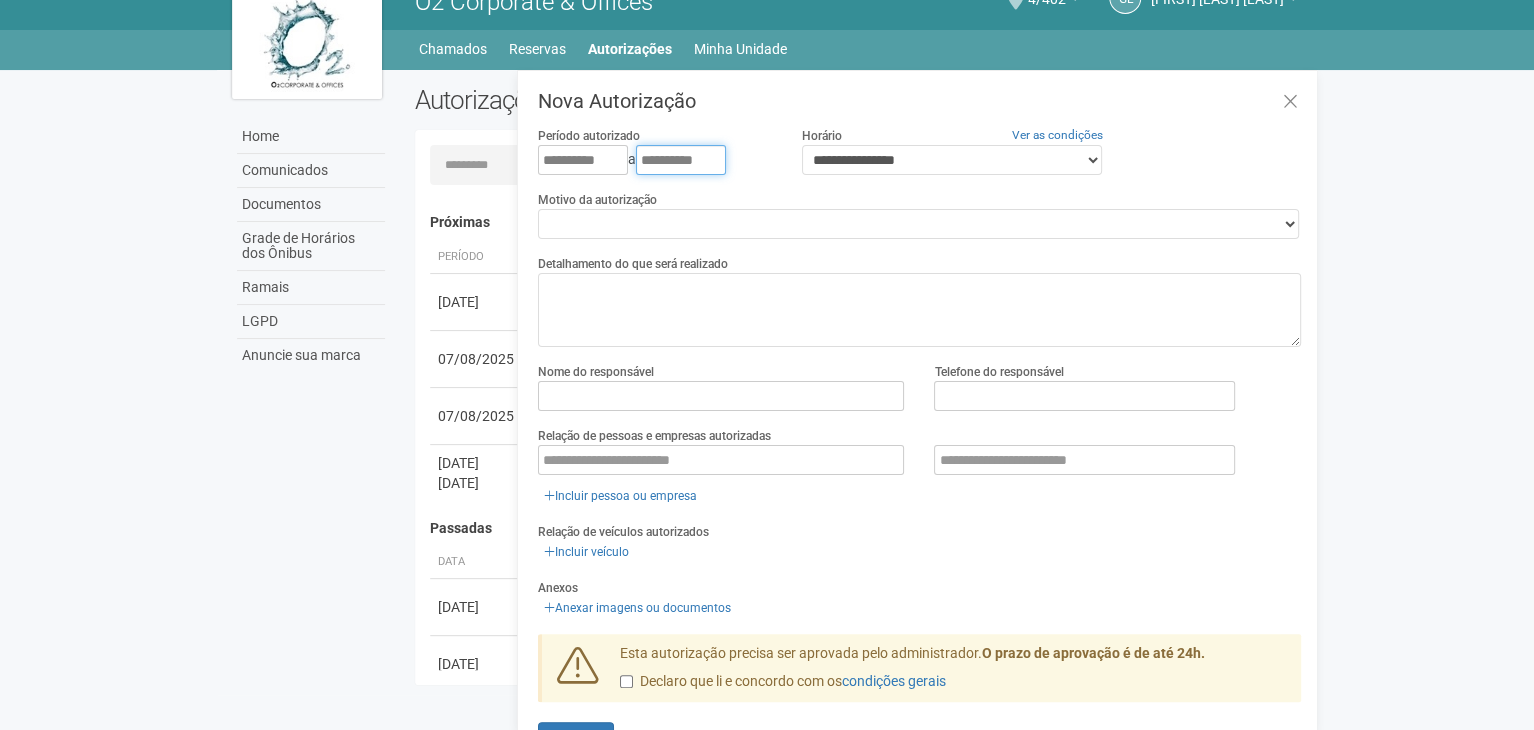 type on "**********" 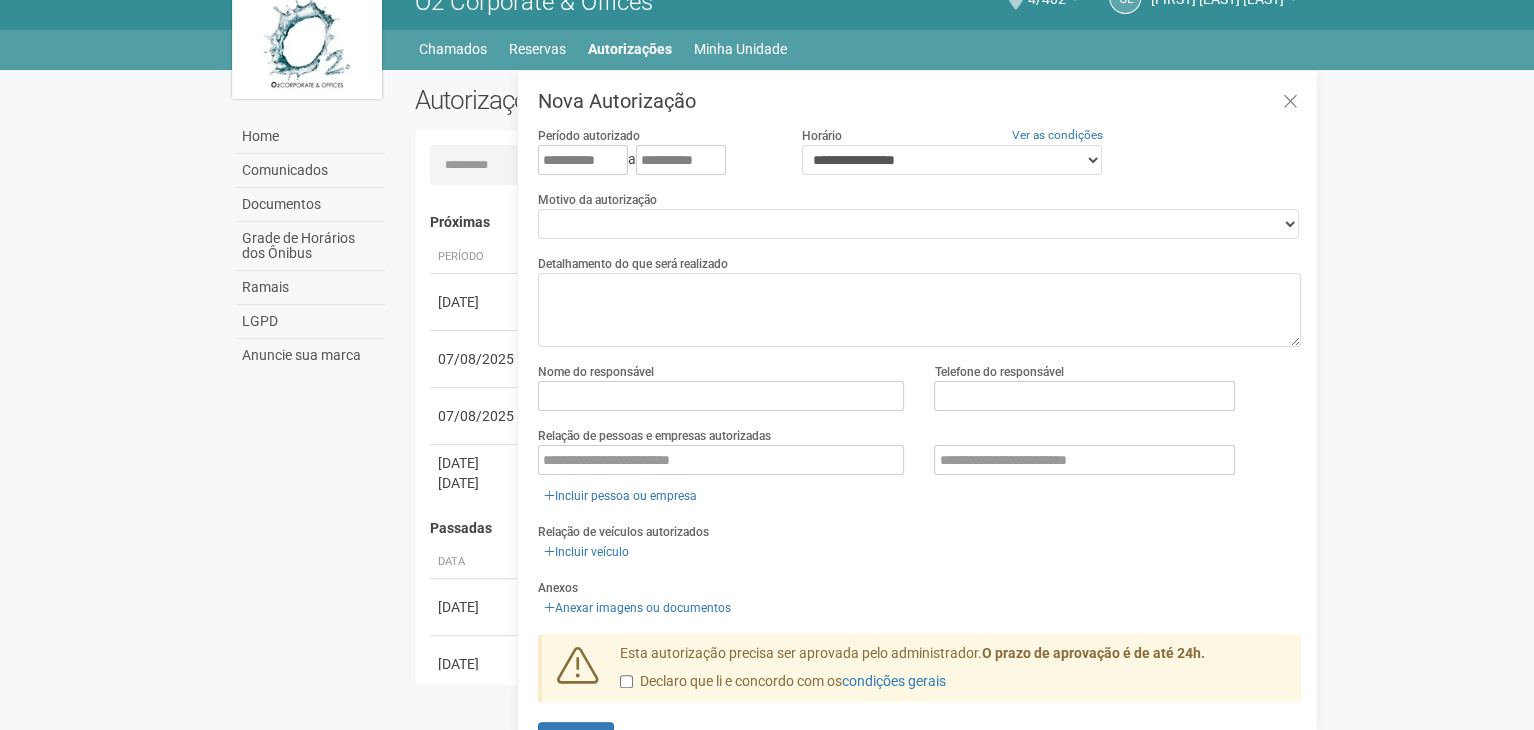 click on "**********" at bounding box center (952, 150) 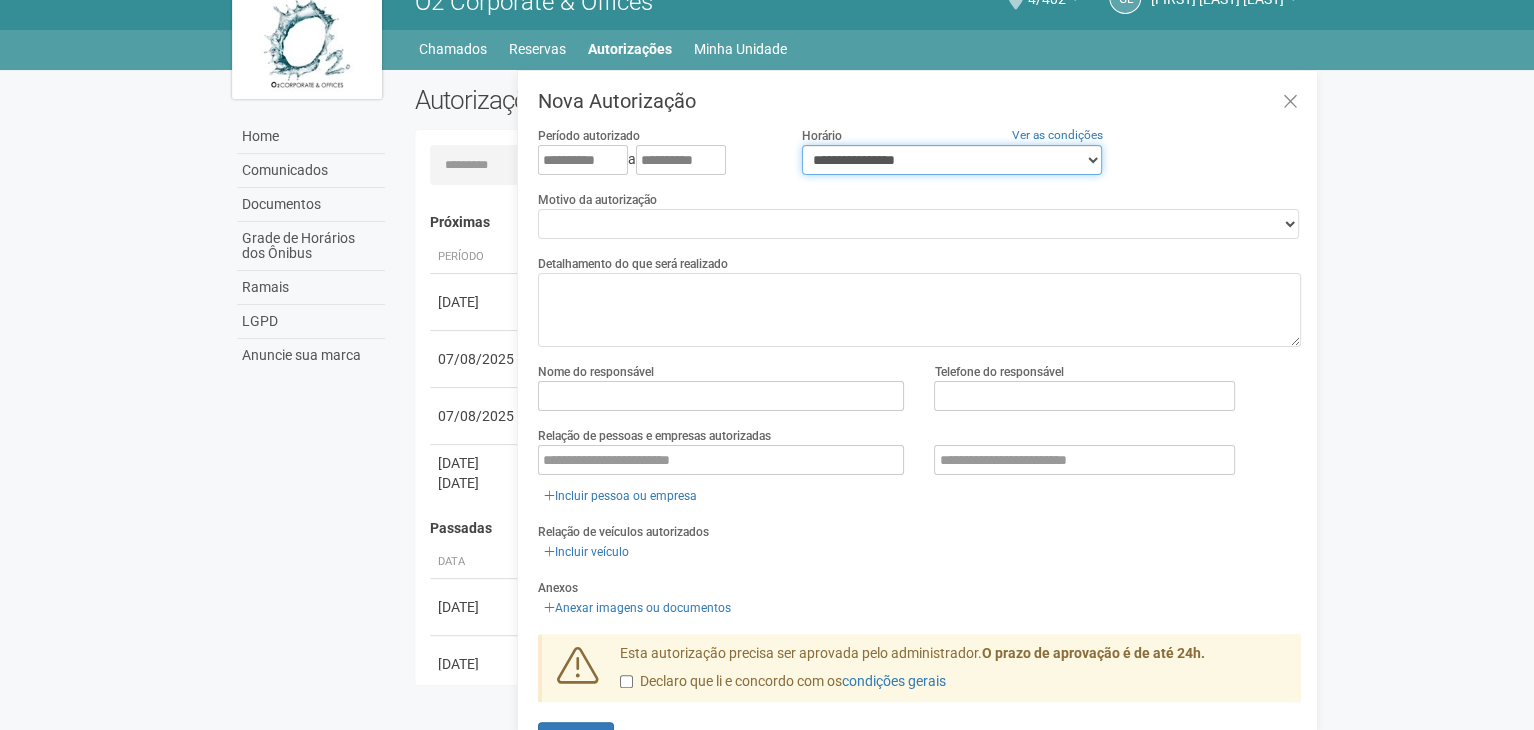 click on "**********" at bounding box center (952, 160) 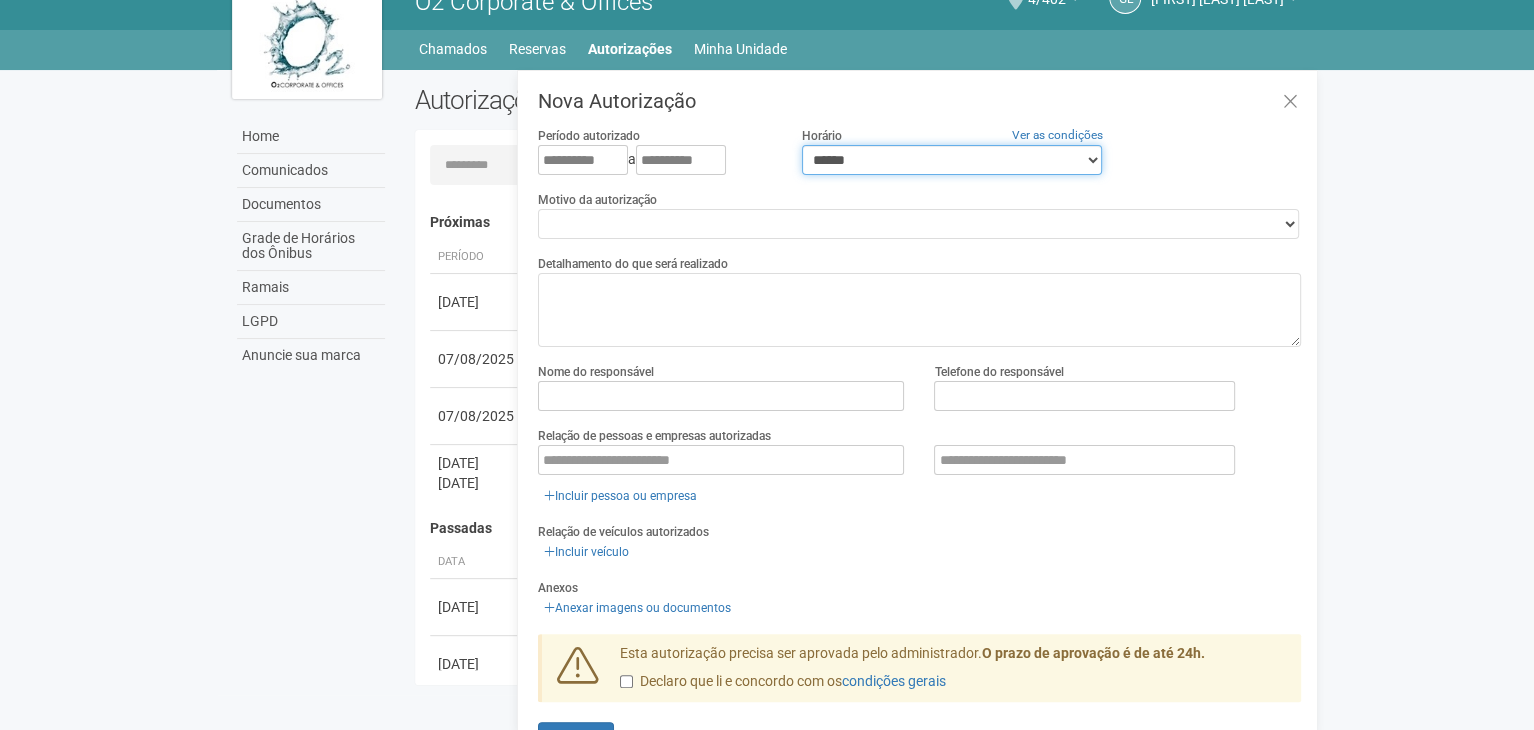 click on "**********" at bounding box center [952, 160] 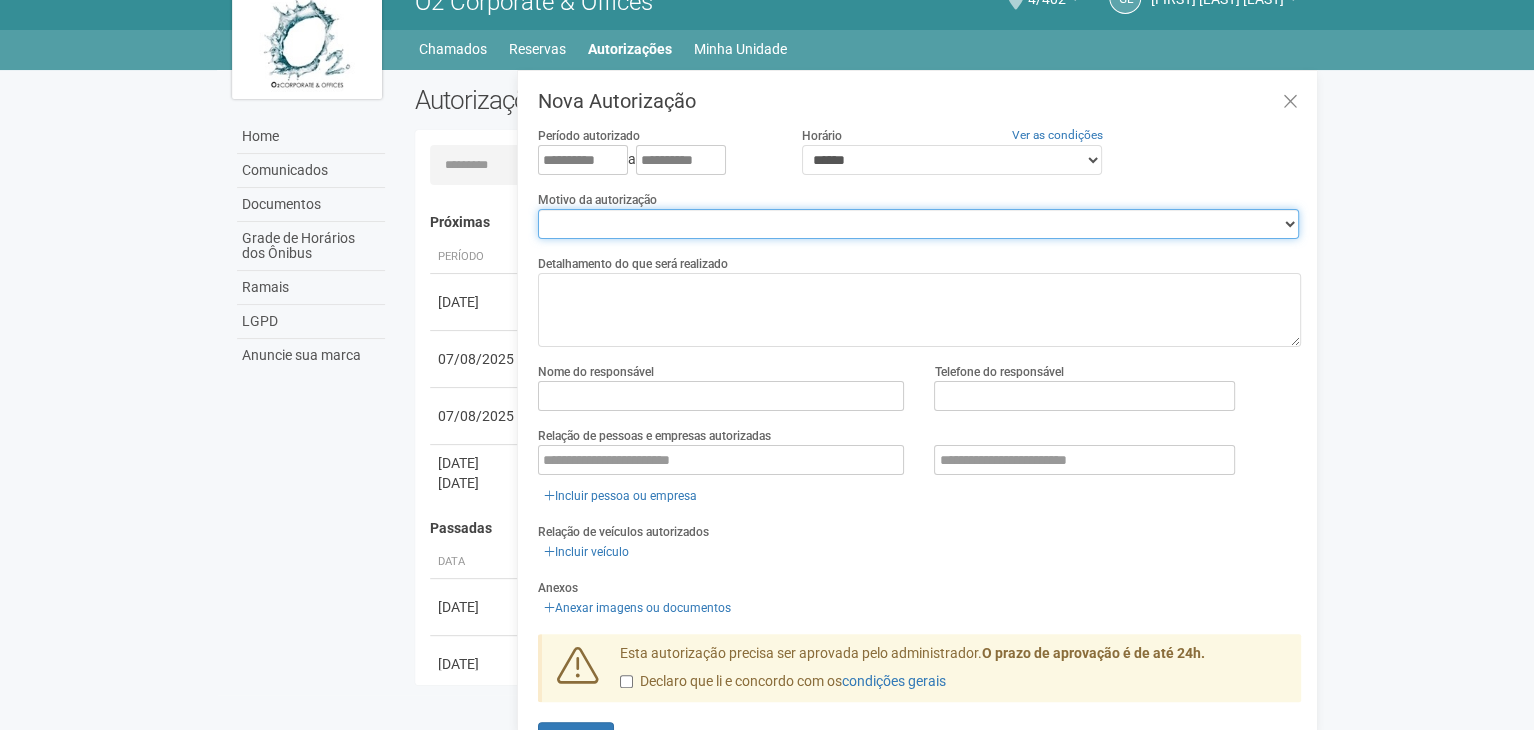 click on "**********" at bounding box center (918, 224) 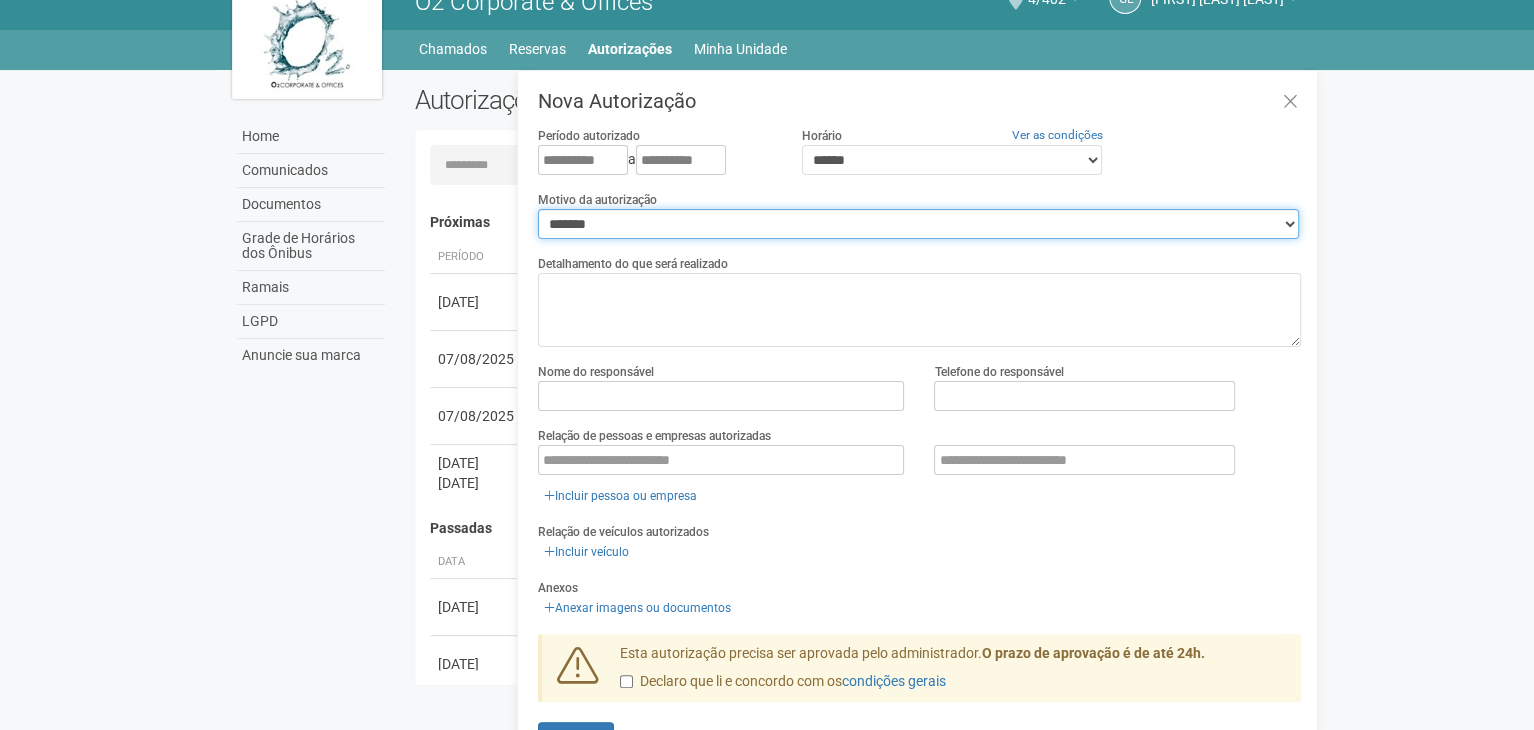 click on "**********" at bounding box center (918, 224) 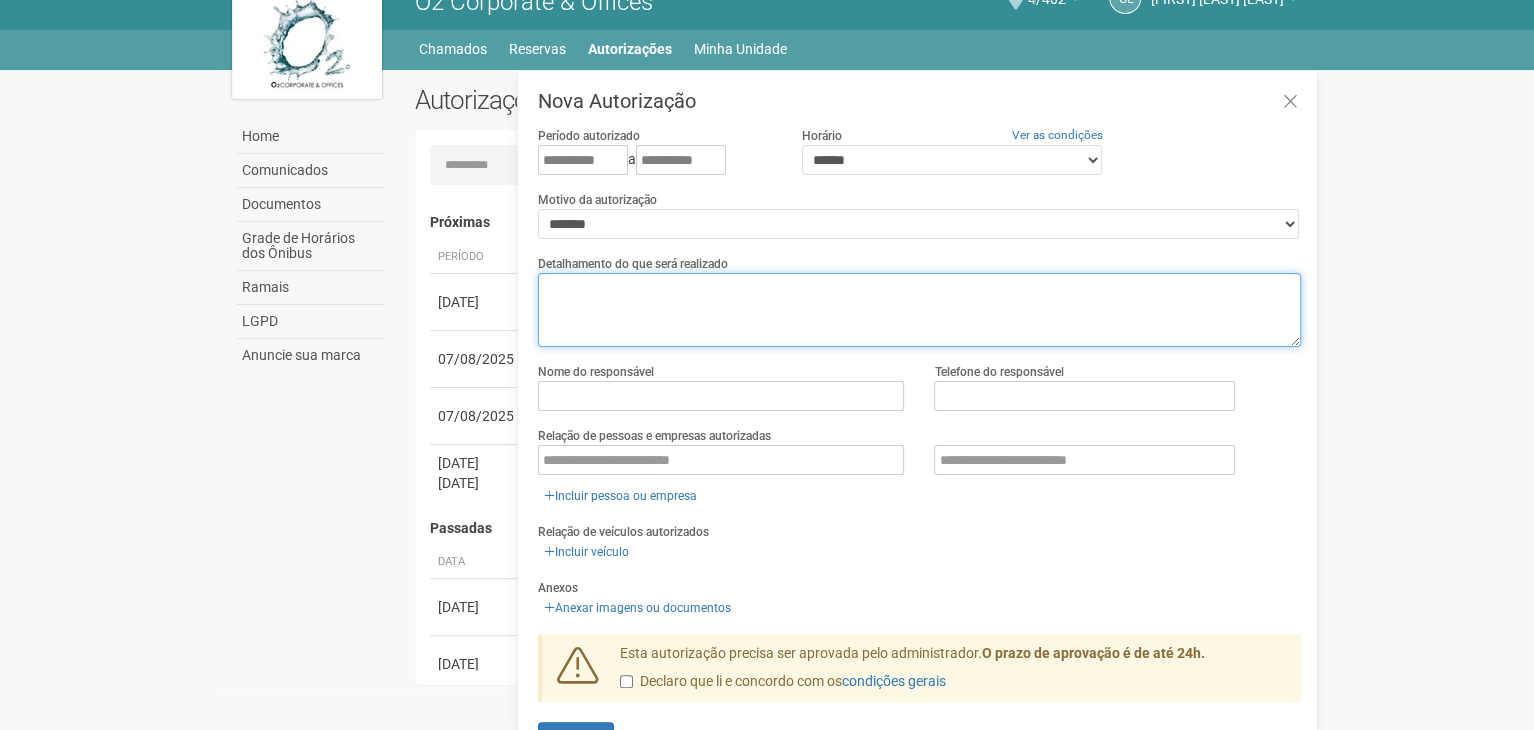 click at bounding box center (919, 310) 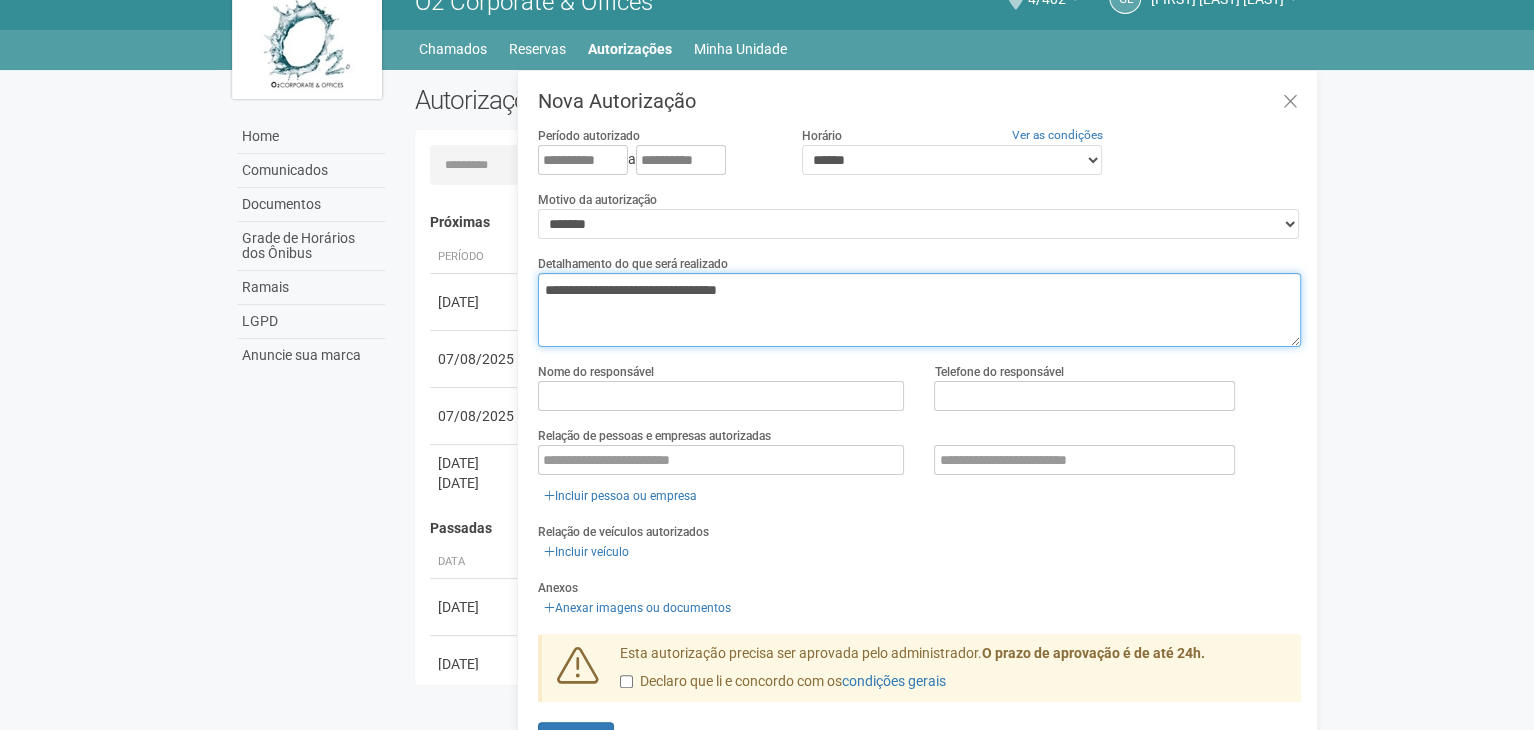 type on "**********" 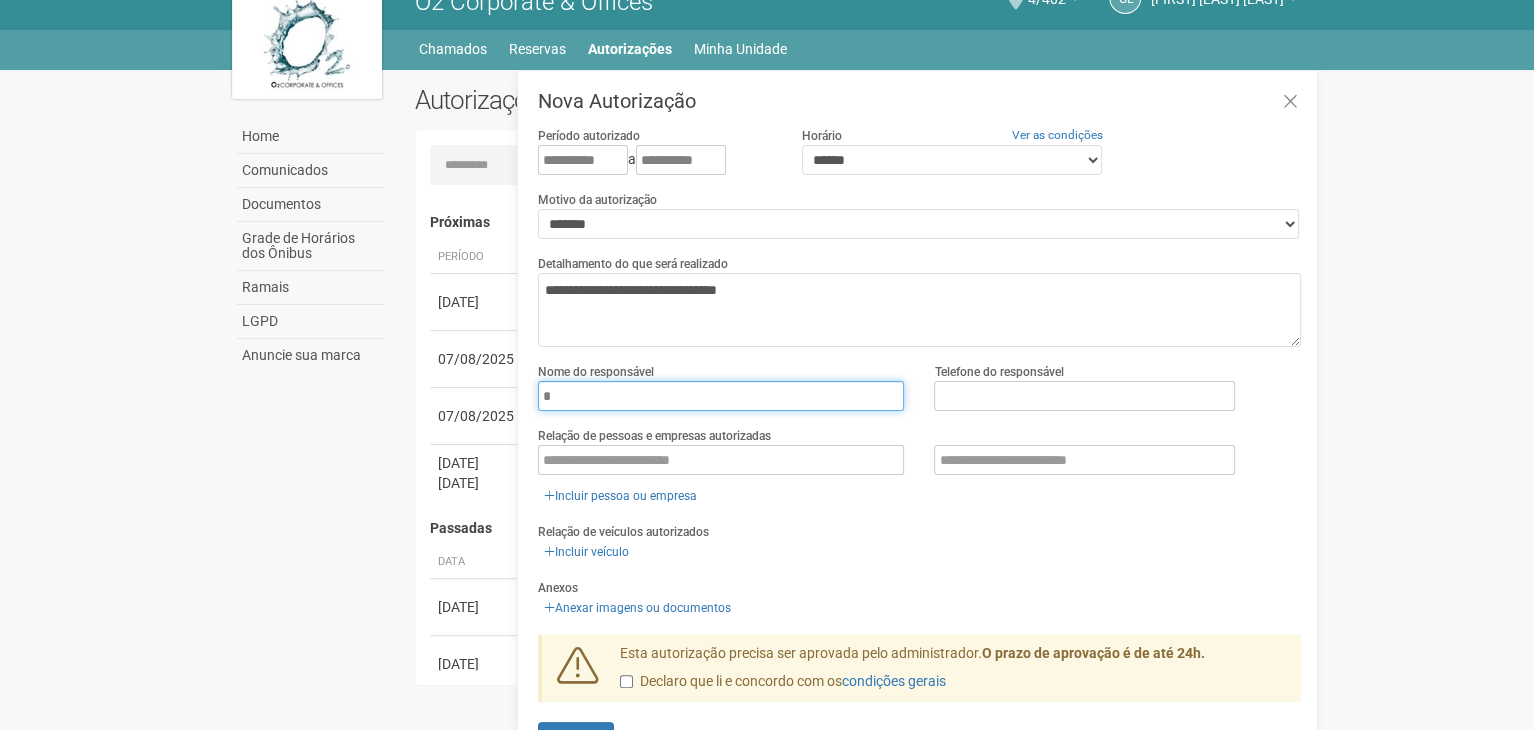 type on "**********" 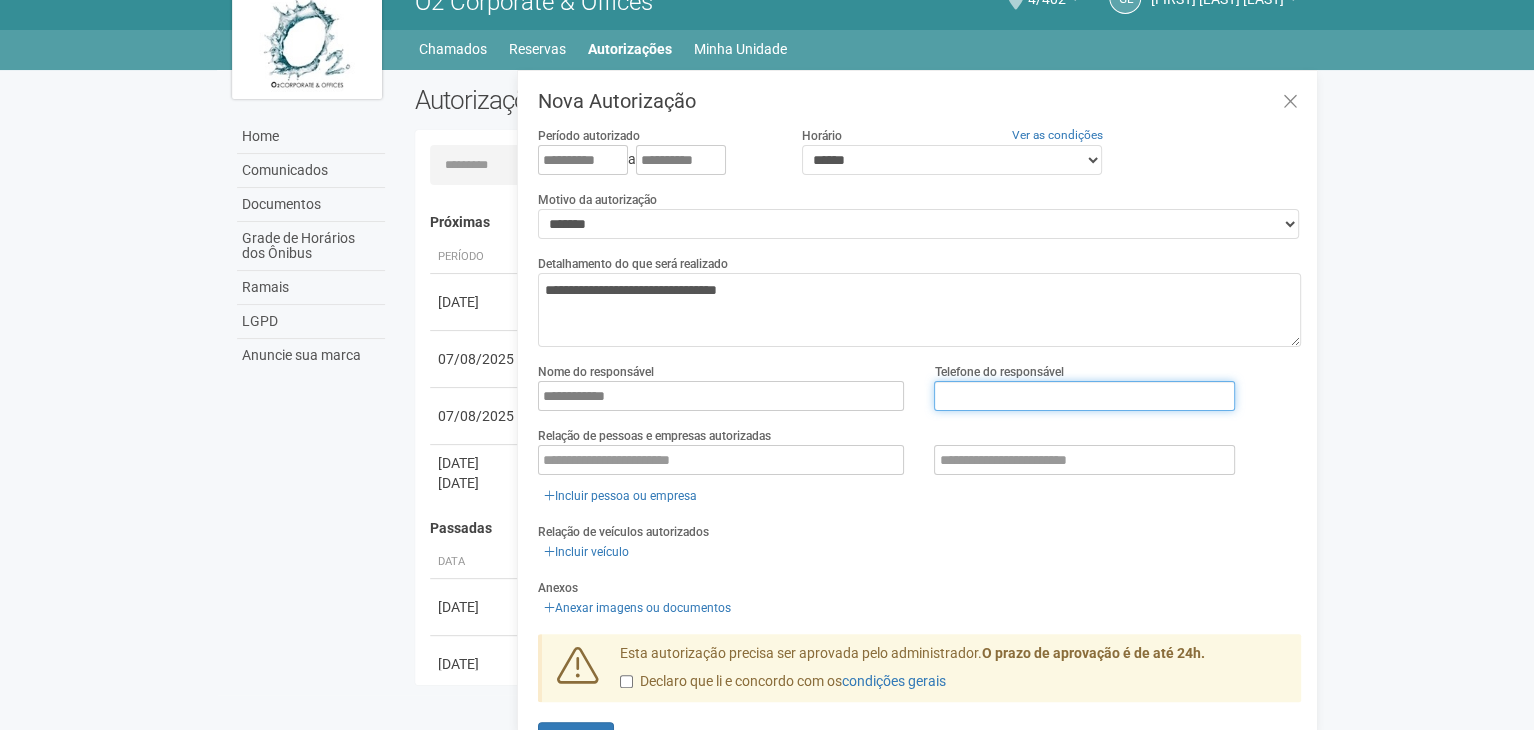 click at bounding box center (1084, 396) 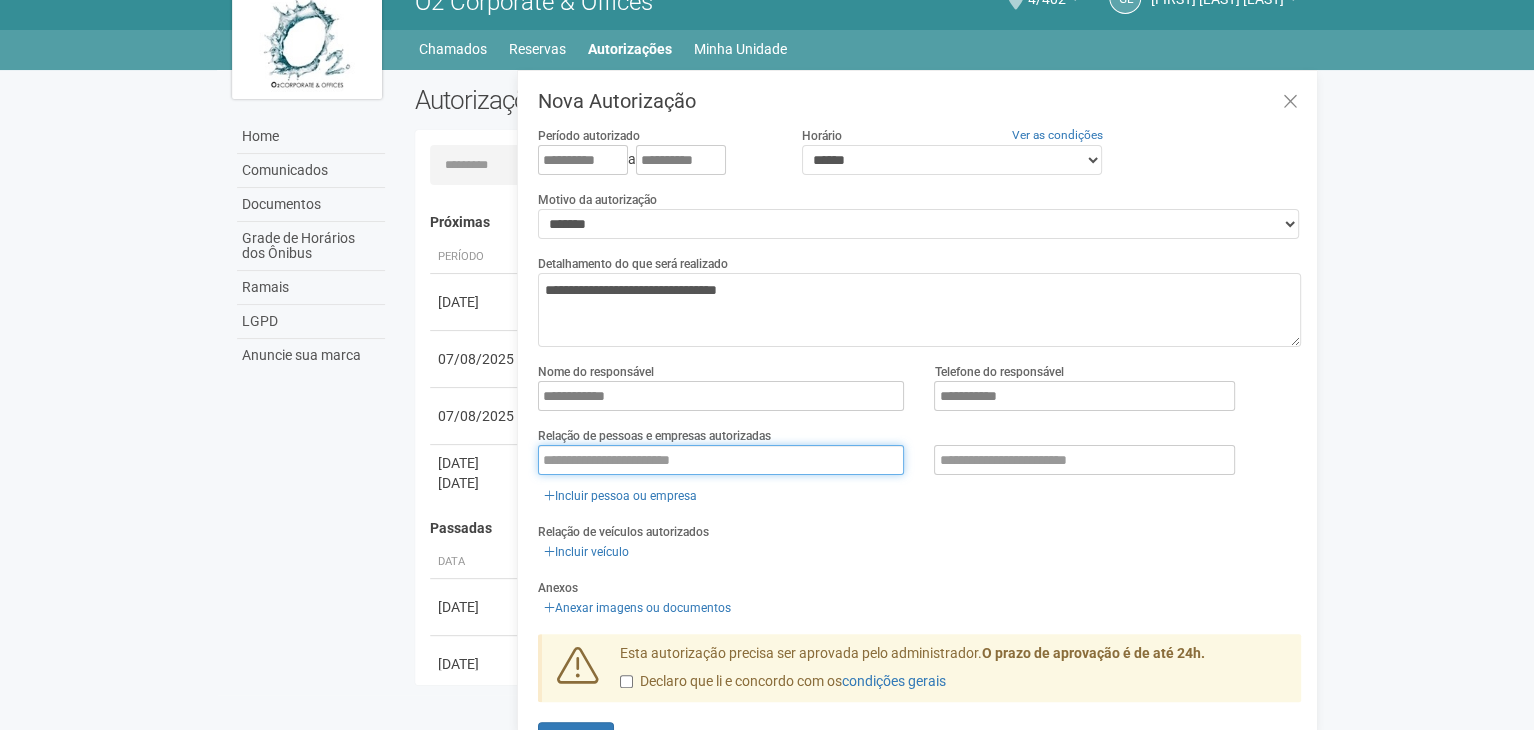 click at bounding box center [721, 460] 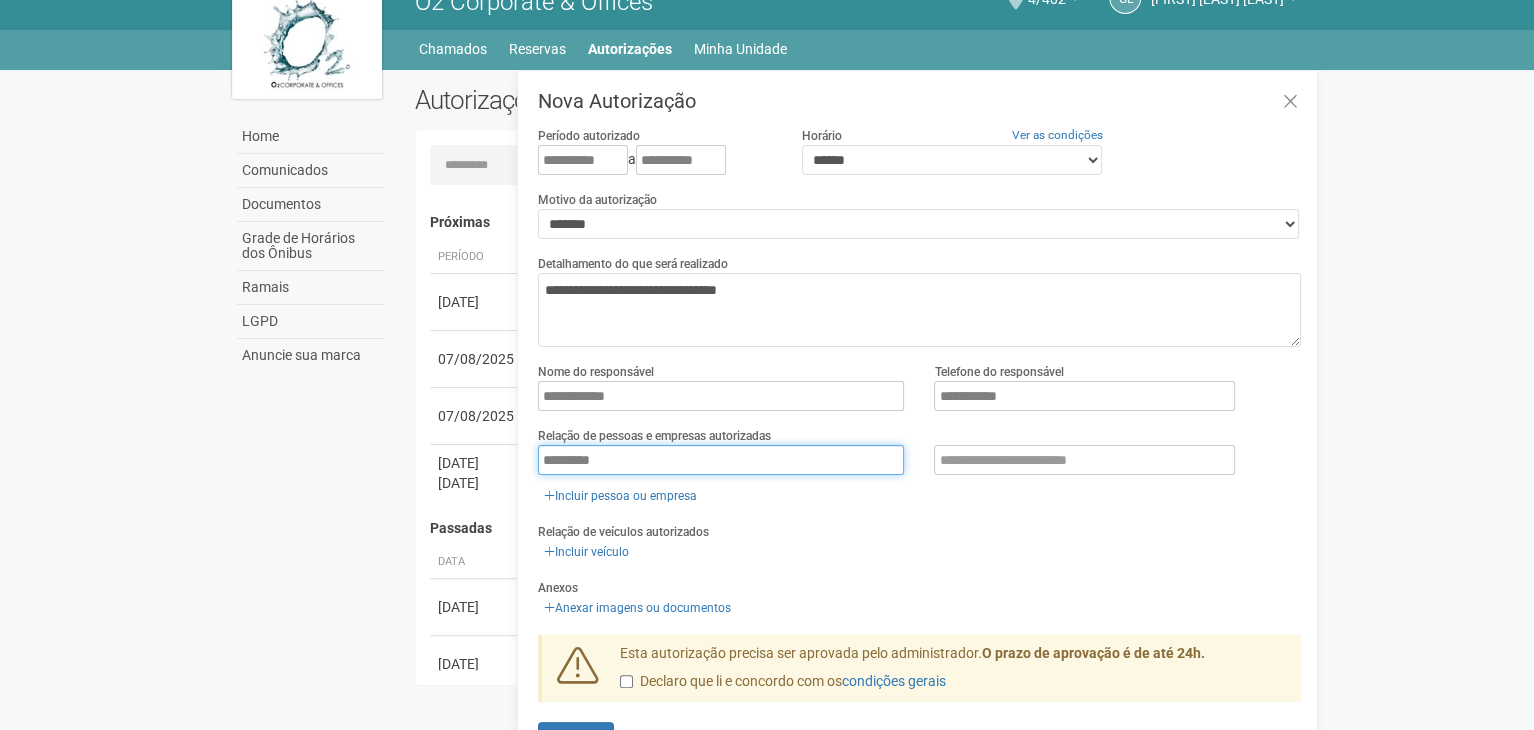 type on "********" 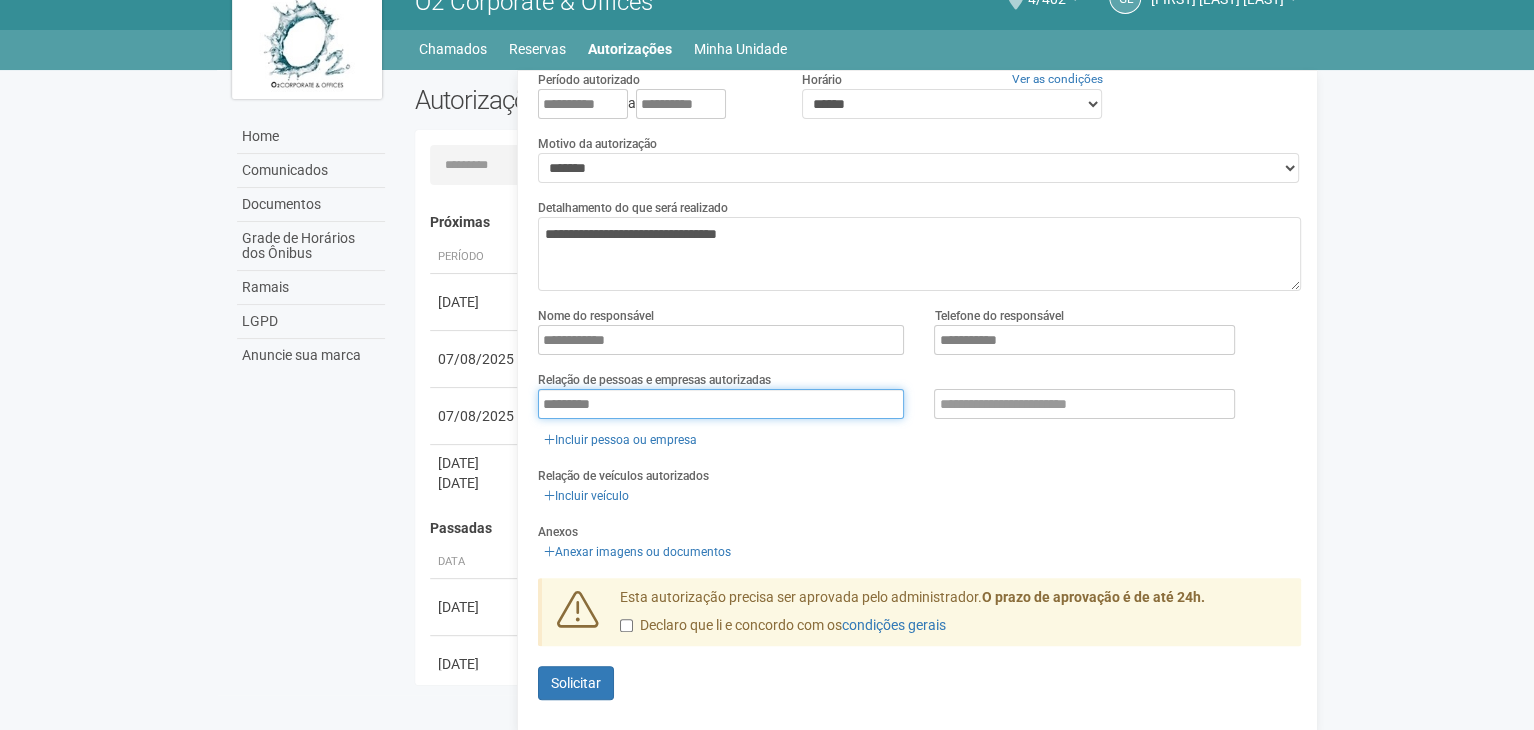 click on "********" at bounding box center (721, 404) 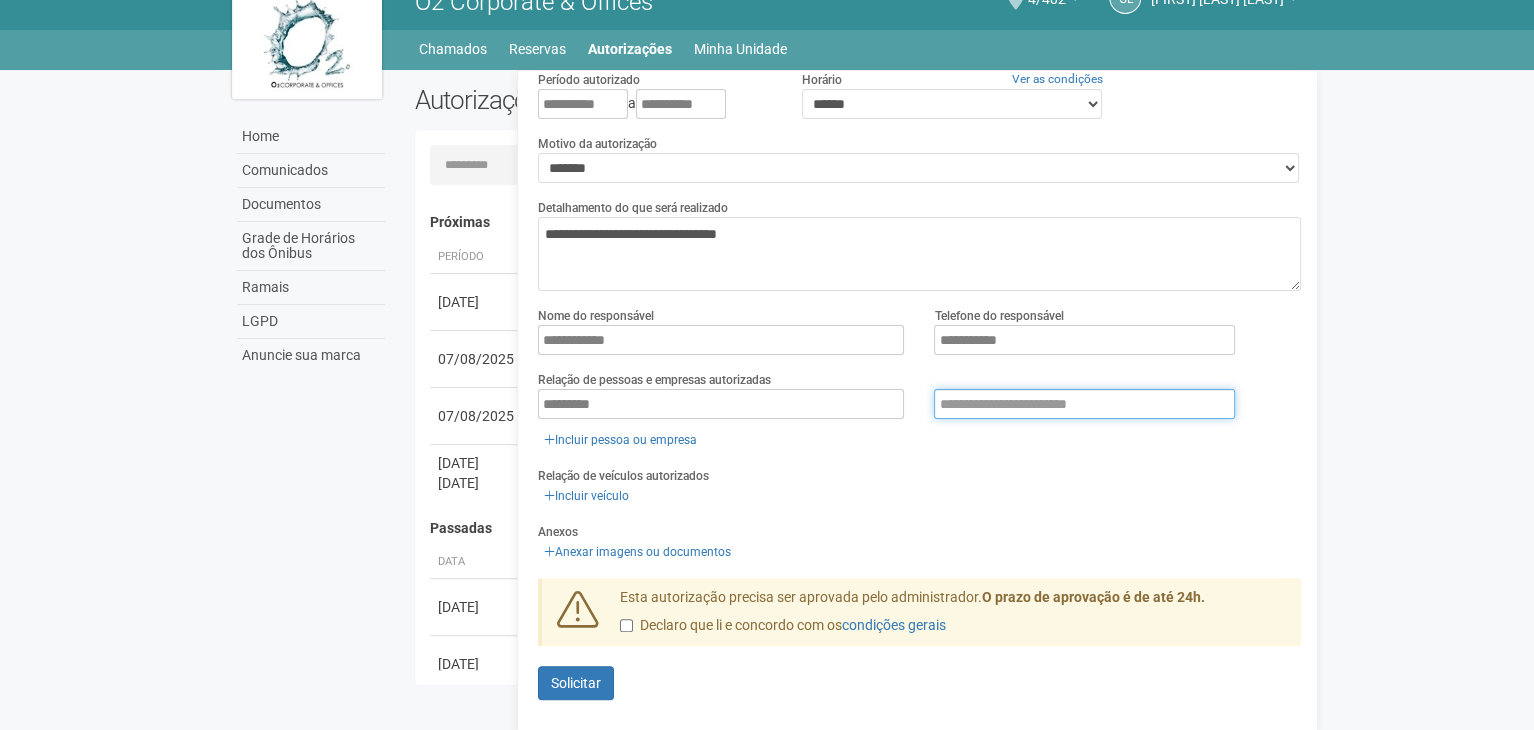 click at bounding box center (1084, 404) 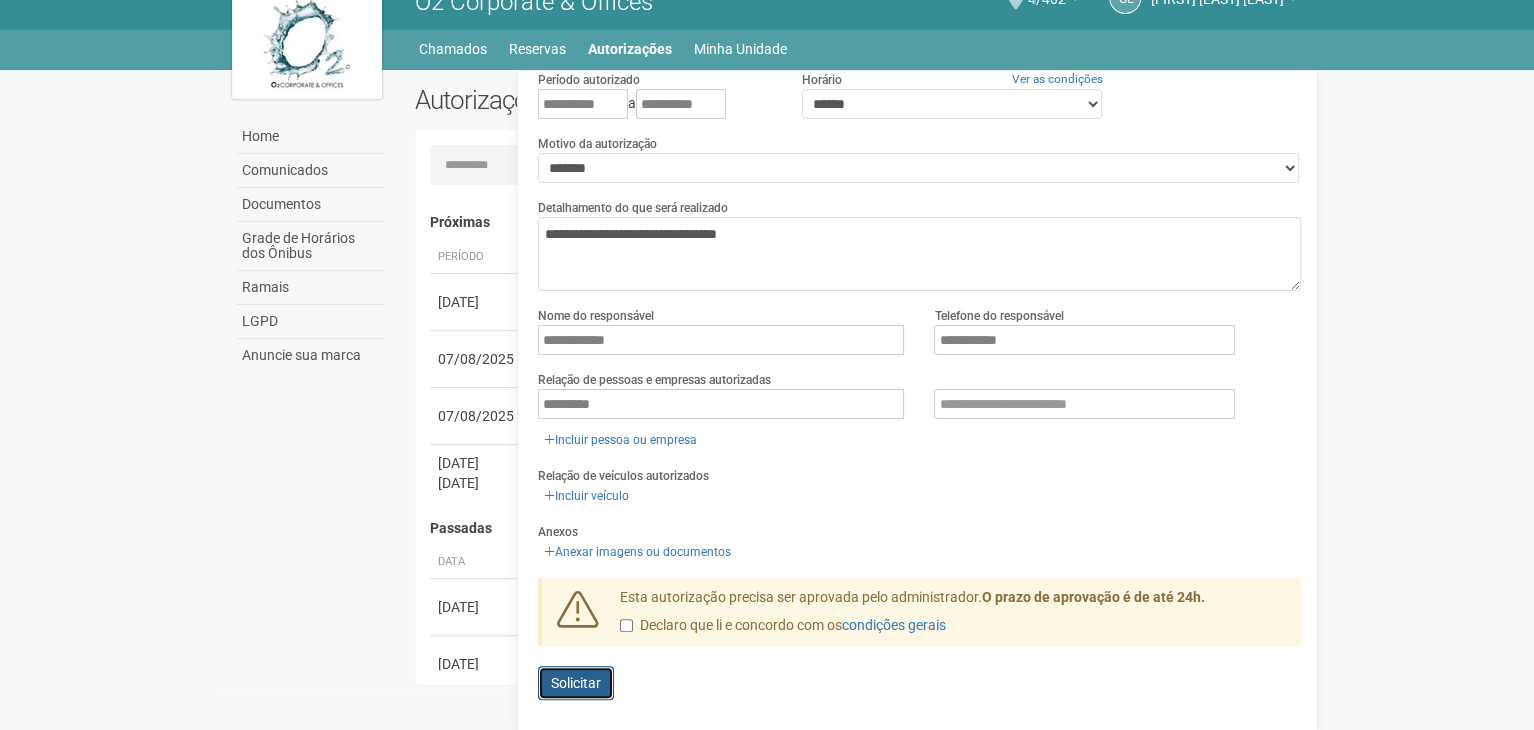 click on "Solicitar" at bounding box center [576, 683] 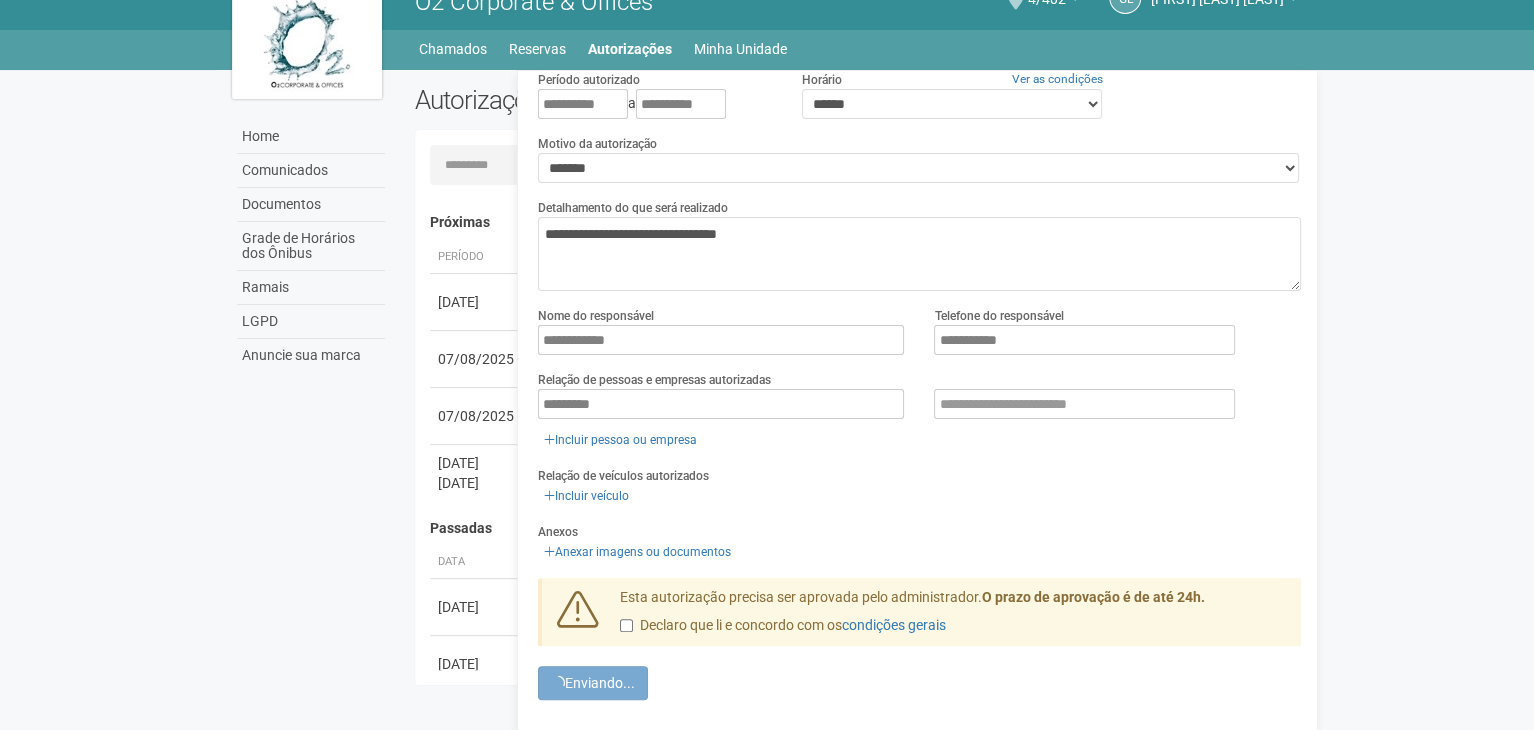 scroll, scrollTop: 55, scrollLeft: 0, axis: vertical 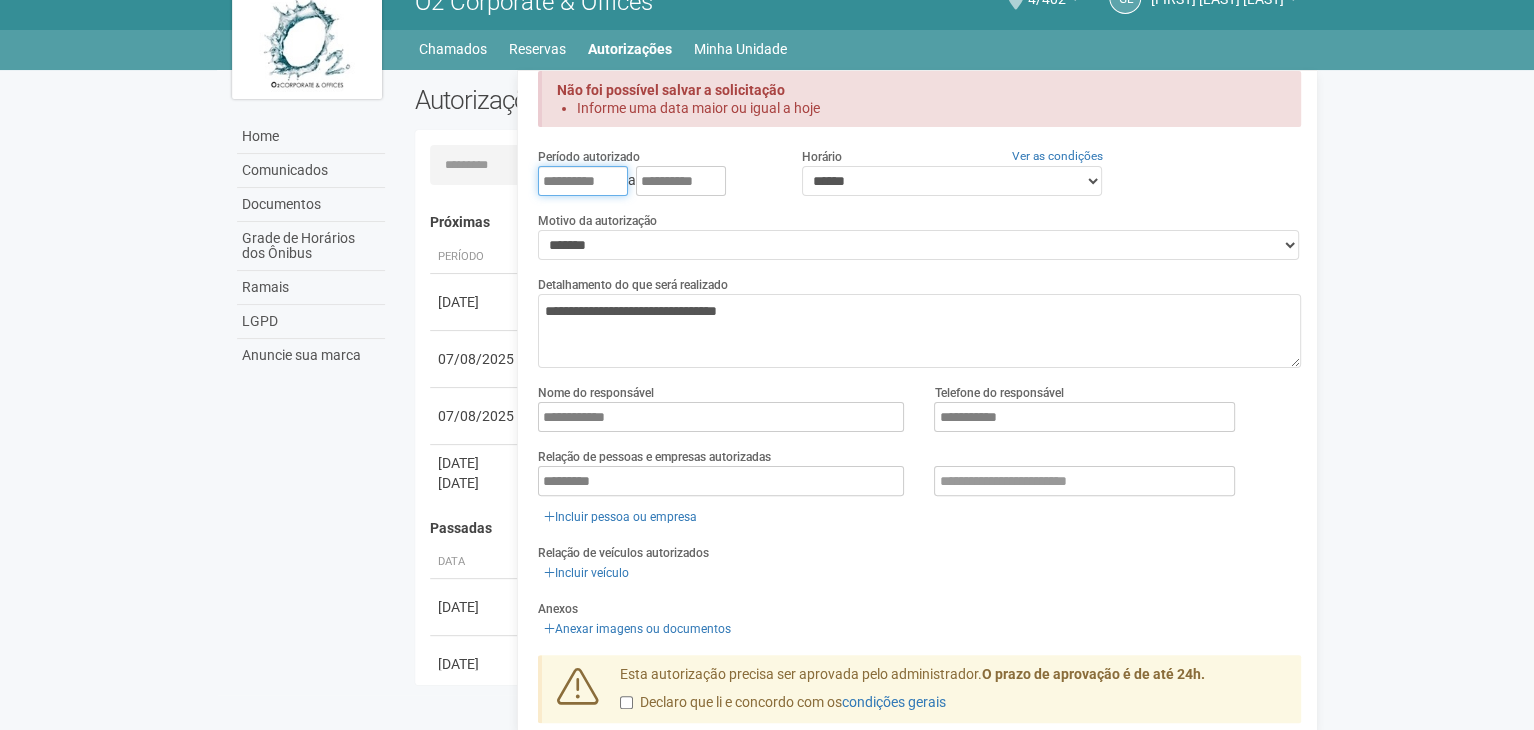 click on "**********" at bounding box center (583, 181) 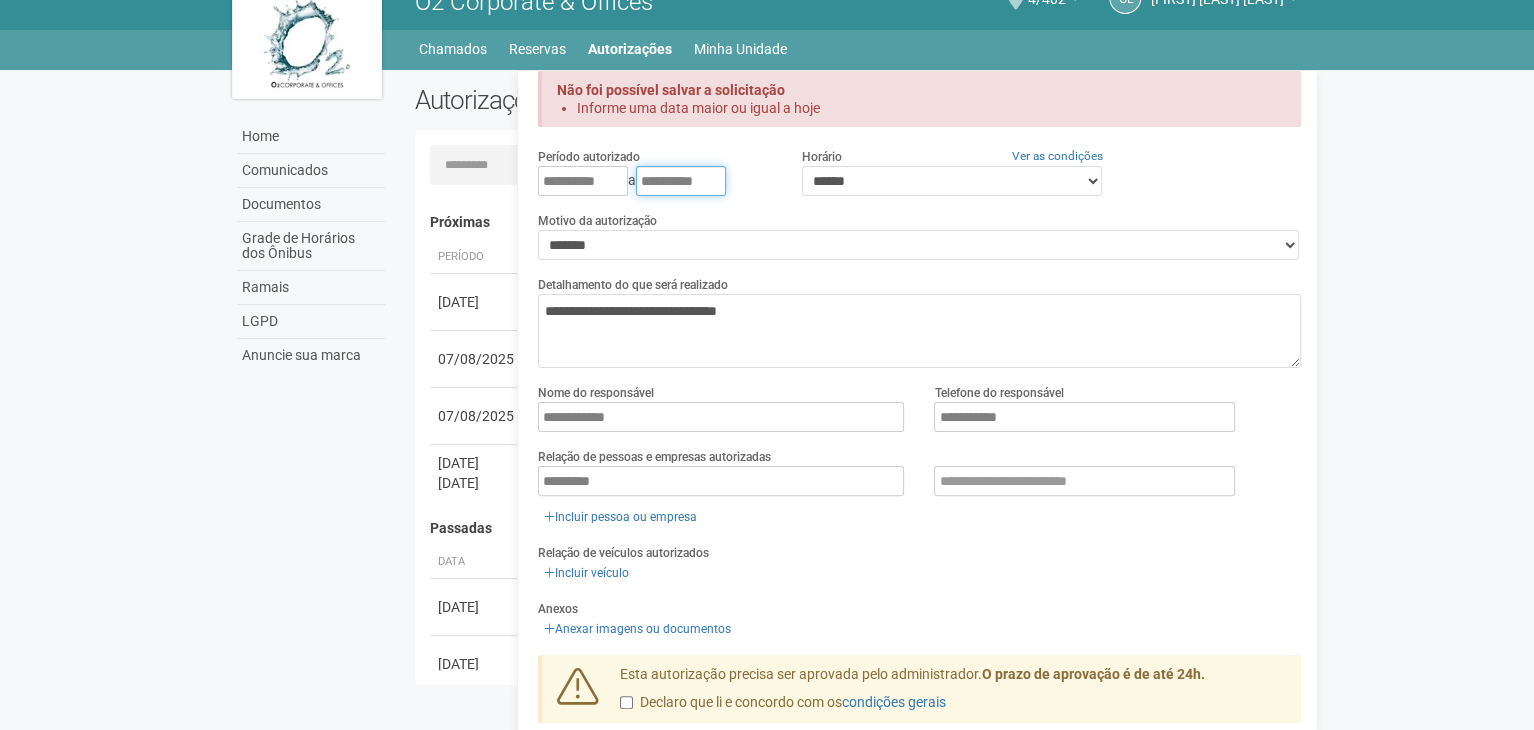 click on "**********" at bounding box center (681, 181) 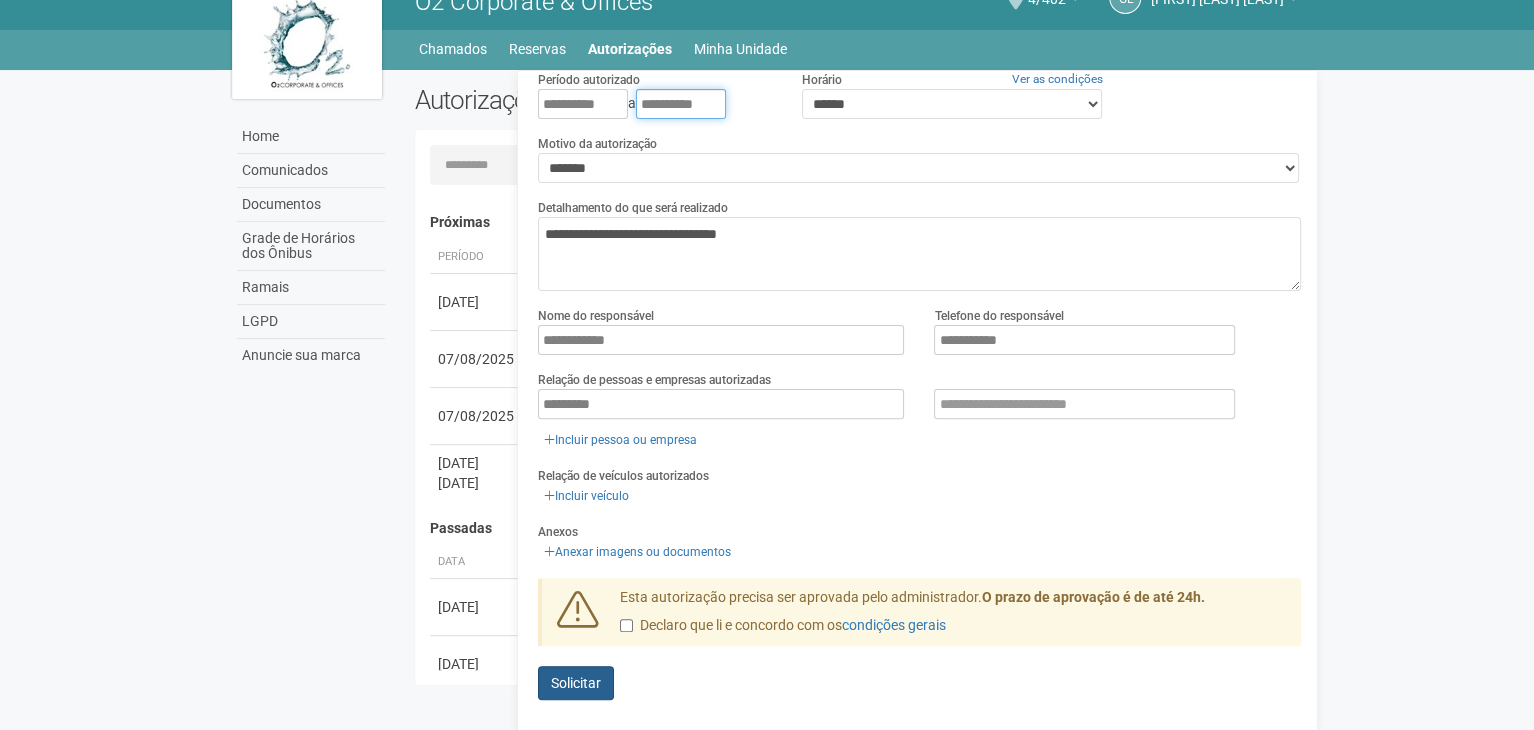 type on "**********" 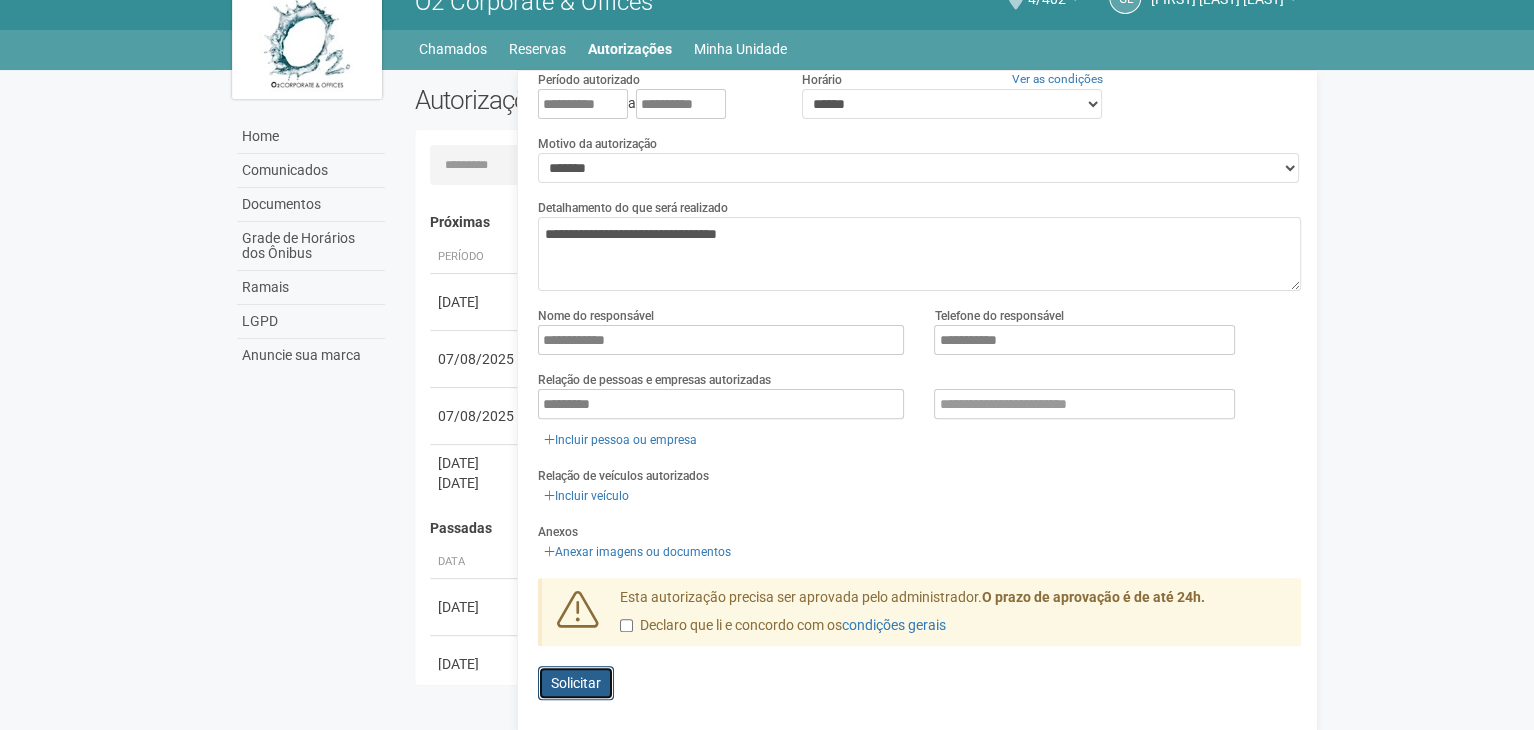 click on "Solicitar" at bounding box center [576, 683] 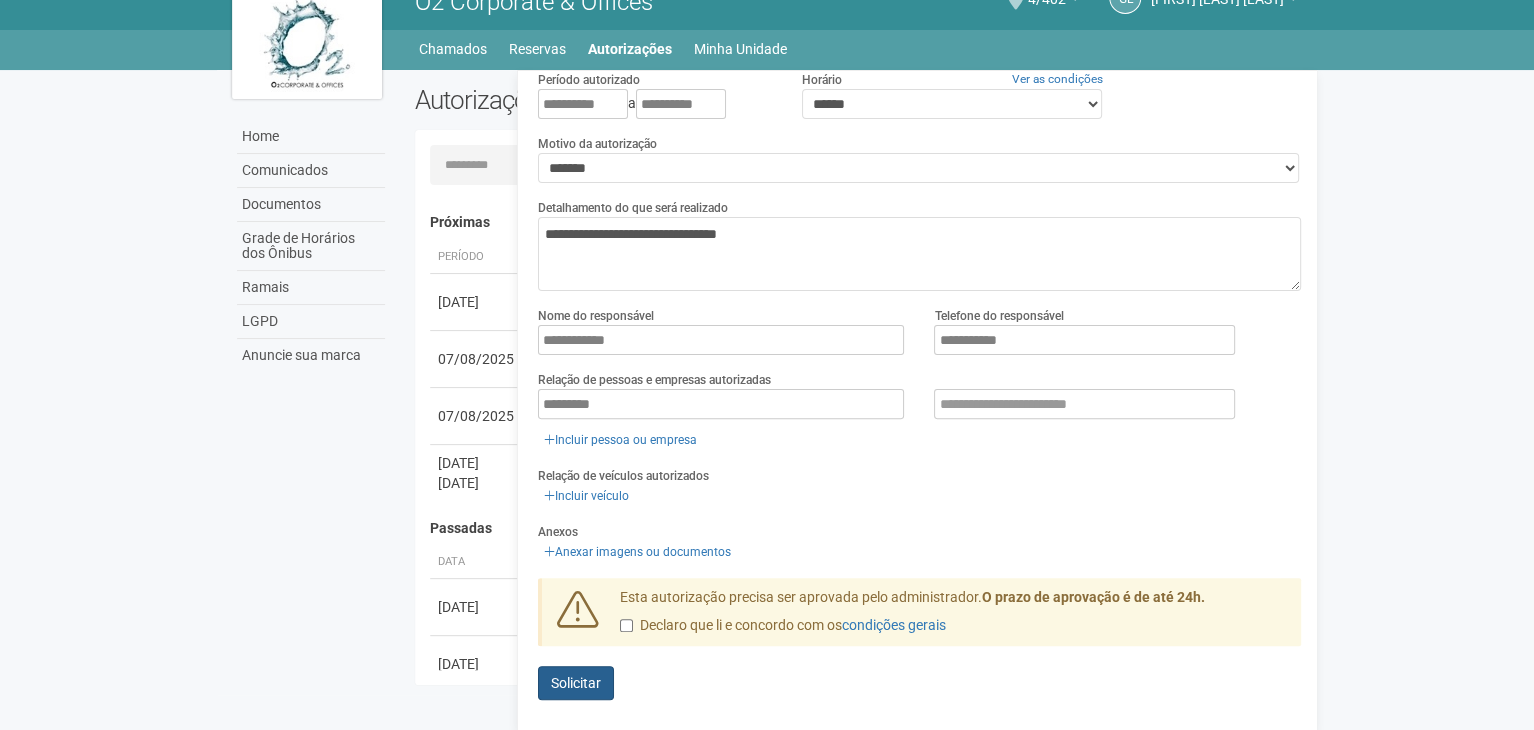 scroll, scrollTop: 55, scrollLeft: 0, axis: vertical 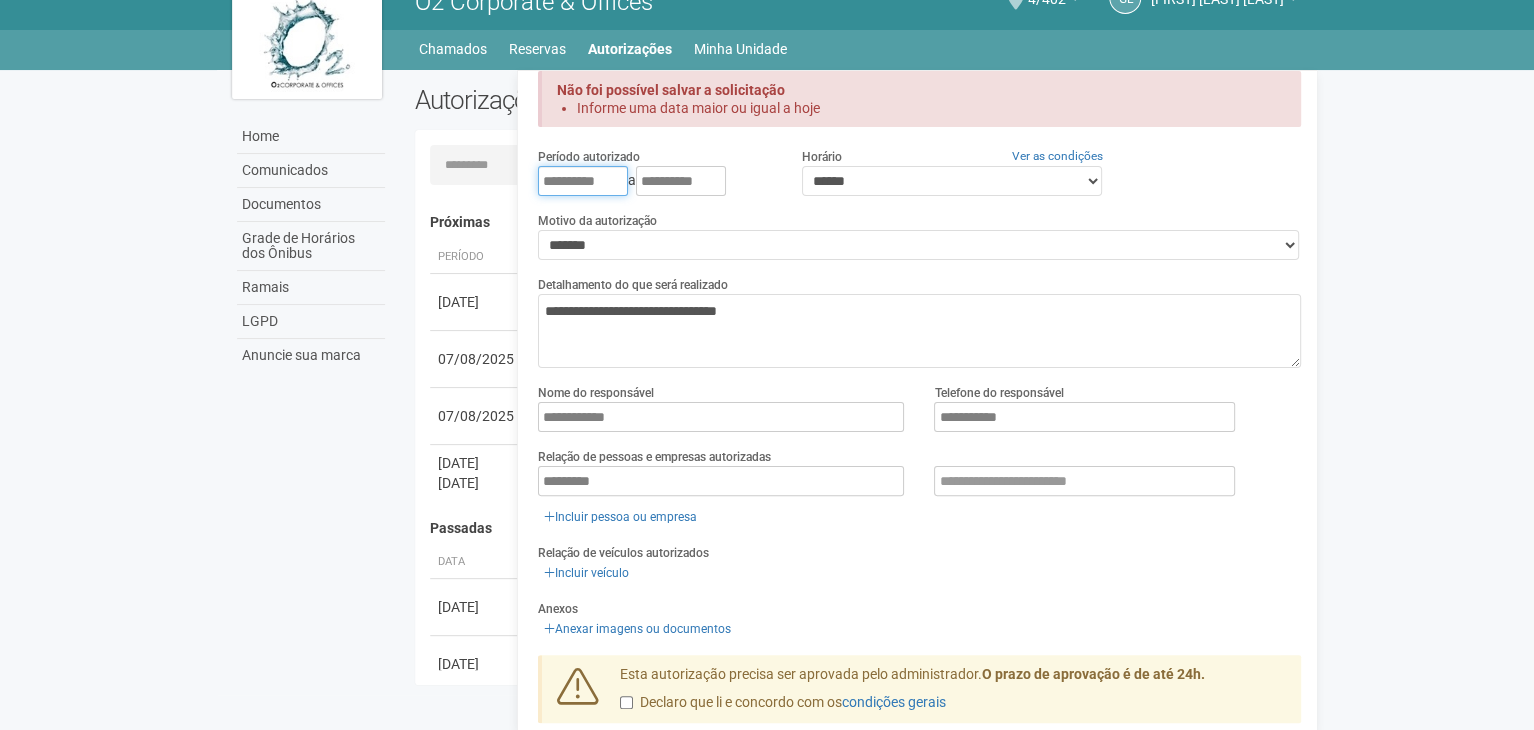 click on "**********" at bounding box center [583, 181] 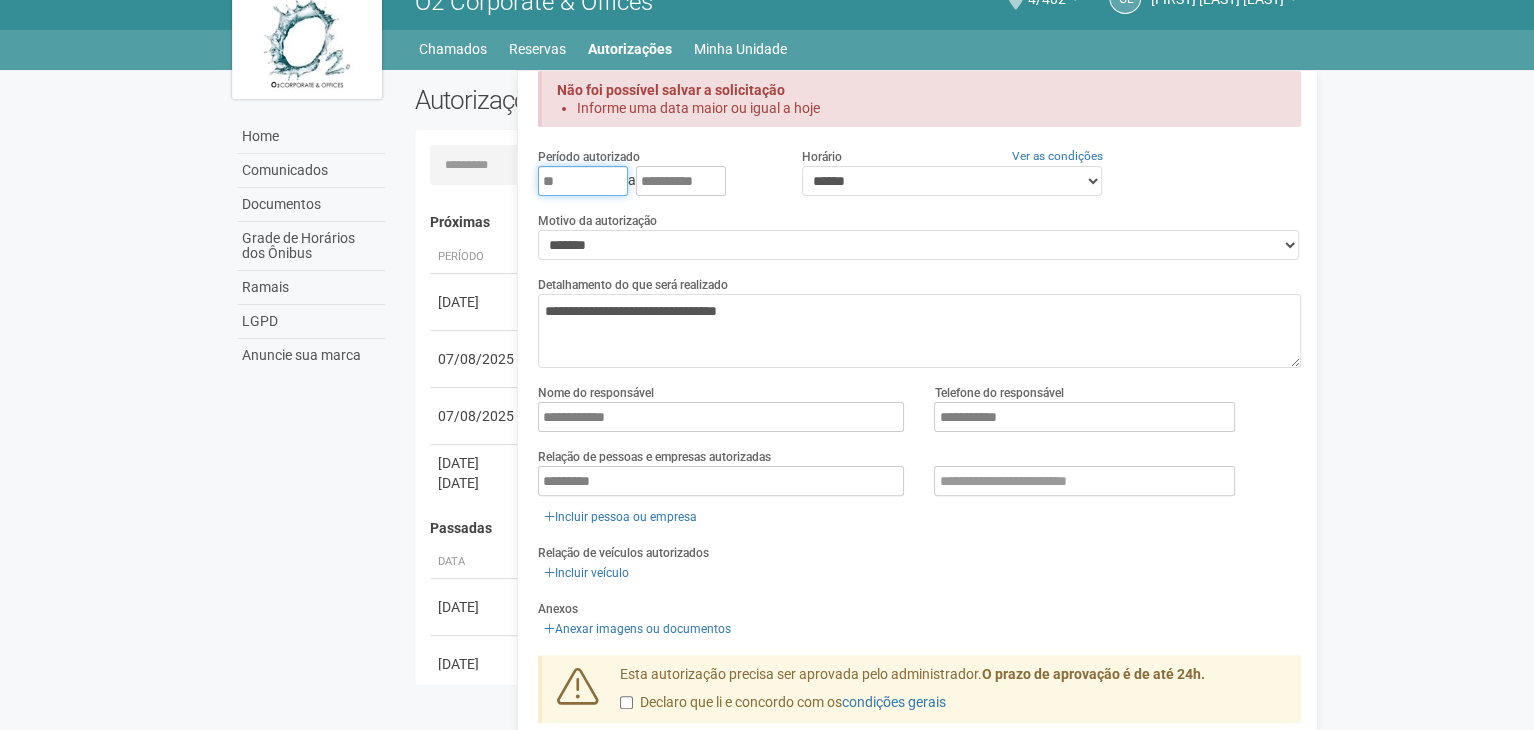 type on "*" 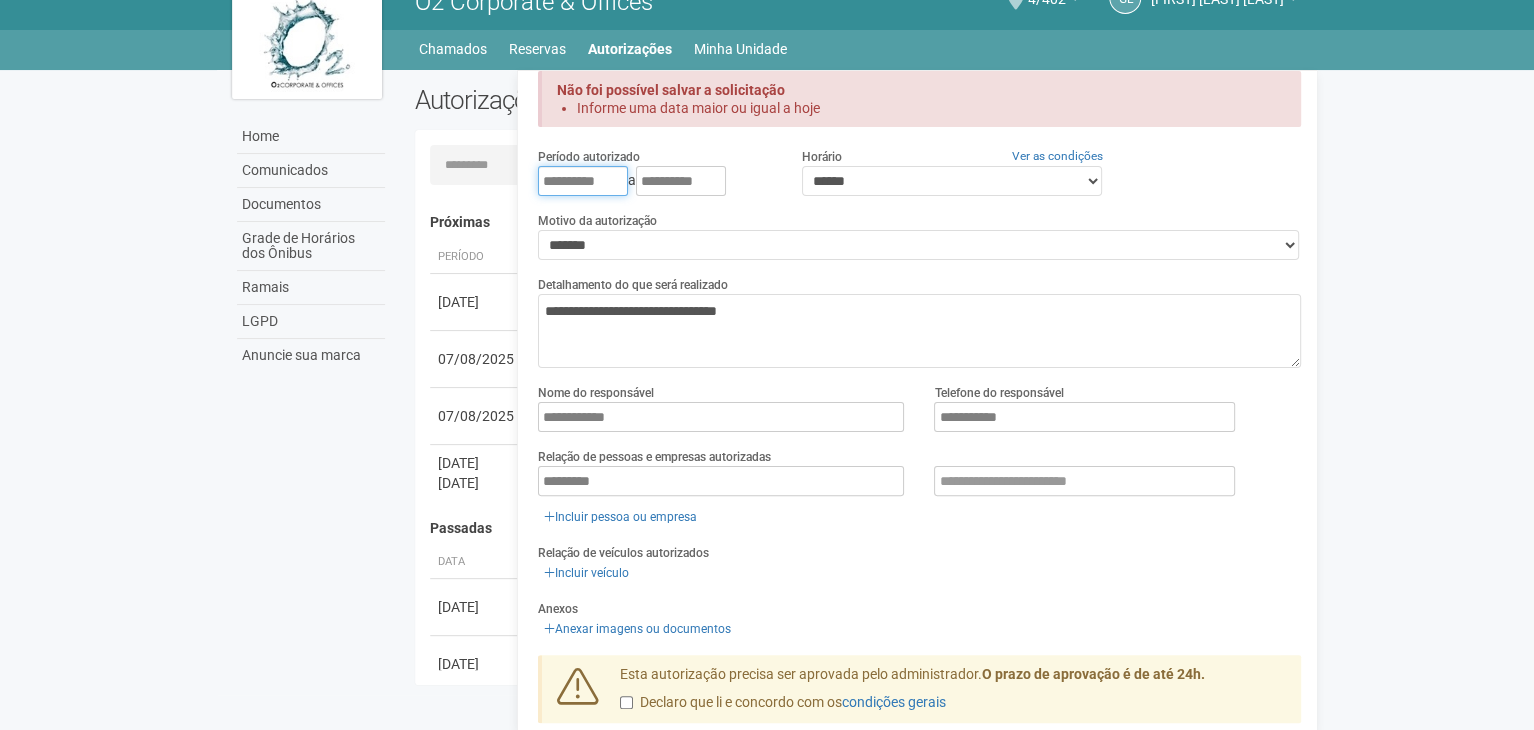 scroll, scrollTop: 132, scrollLeft: 0, axis: vertical 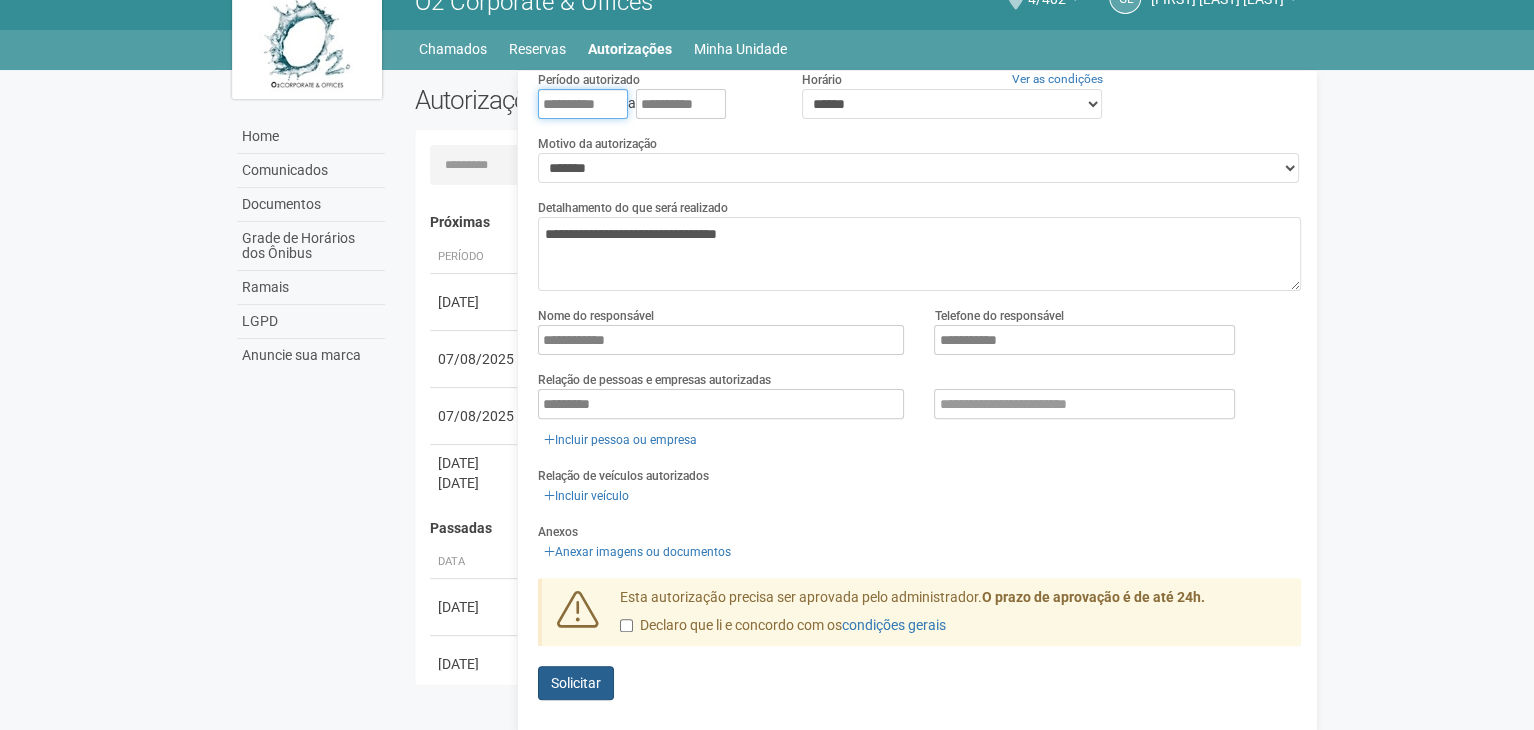 type on "**********" 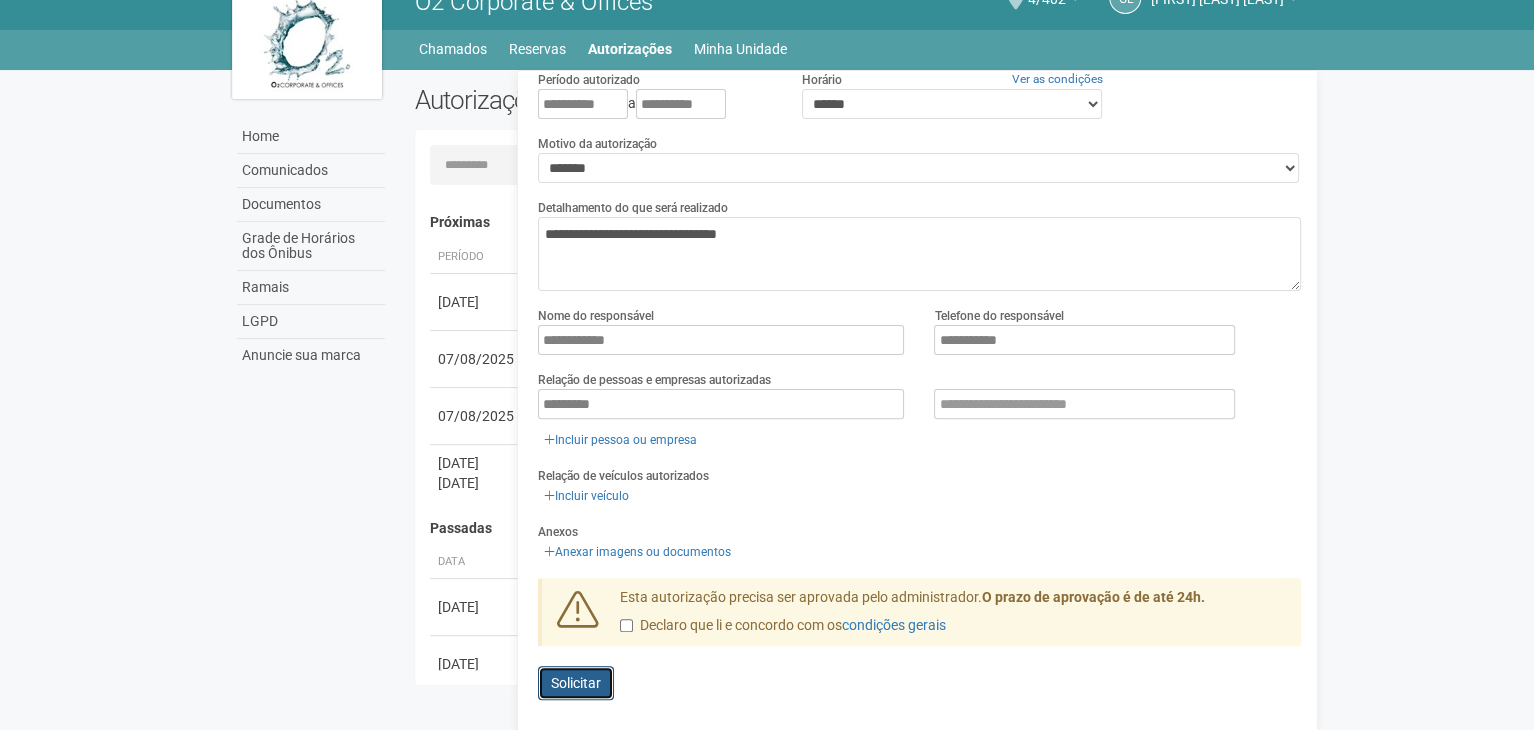 click on "Solicitar" at bounding box center [576, 683] 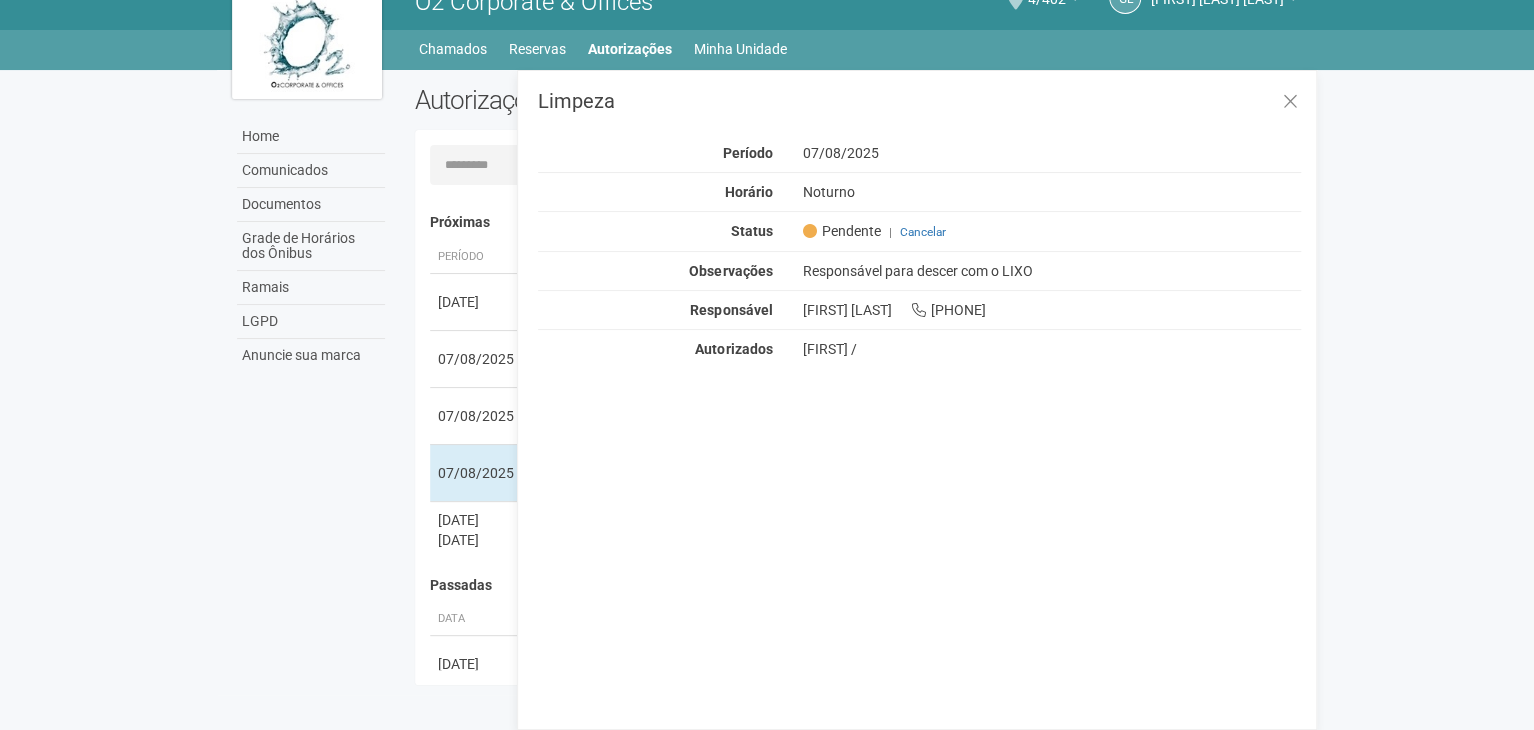 scroll, scrollTop: 0, scrollLeft: 0, axis: both 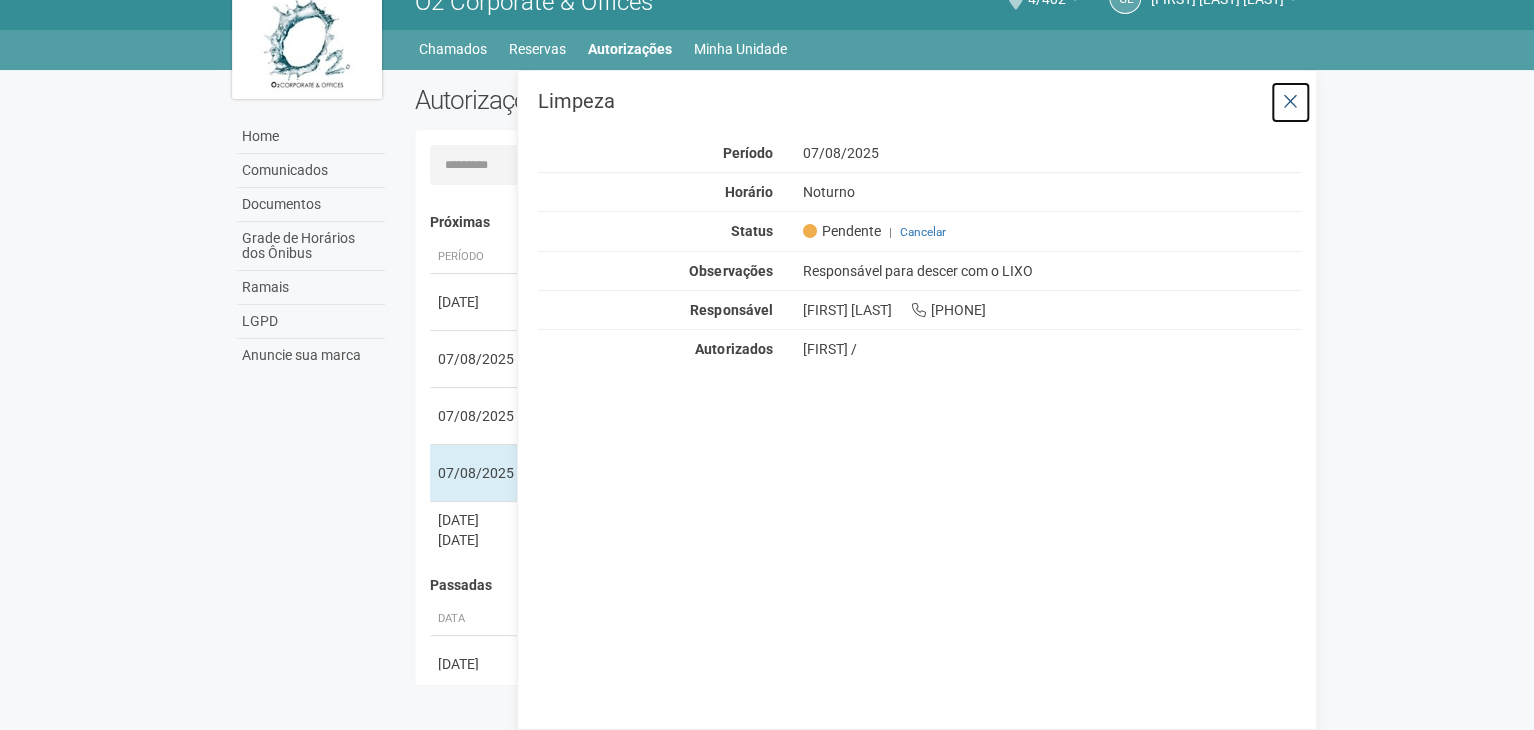 click at bounding box center (1290, 102) 